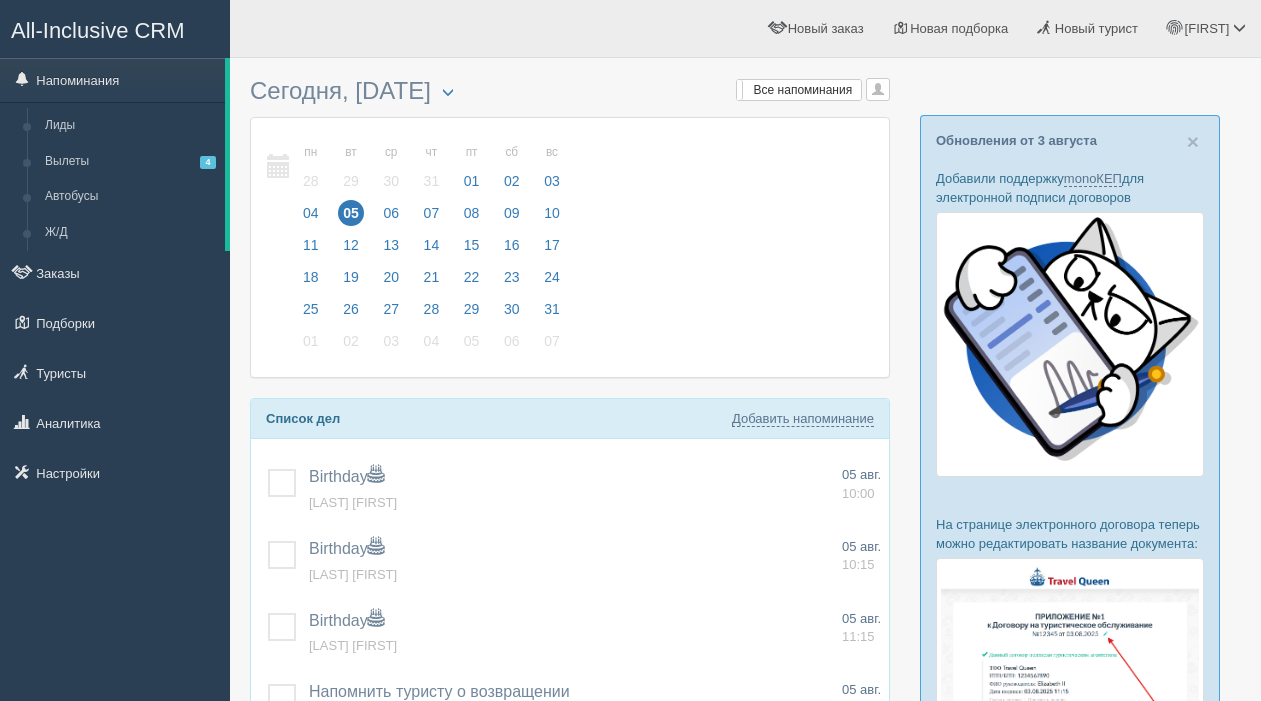 scroll, scrollTop: 0, scrollLeft: 0, axis: both 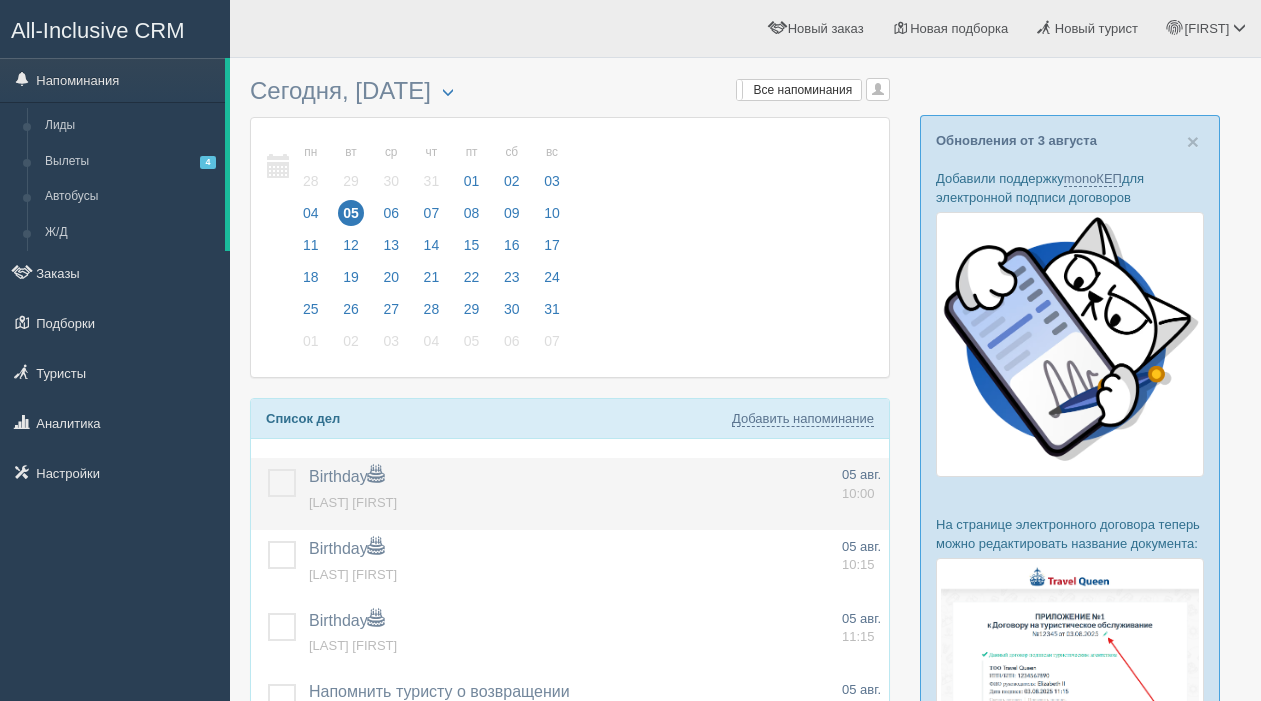 click at bounding box center (268, 469) 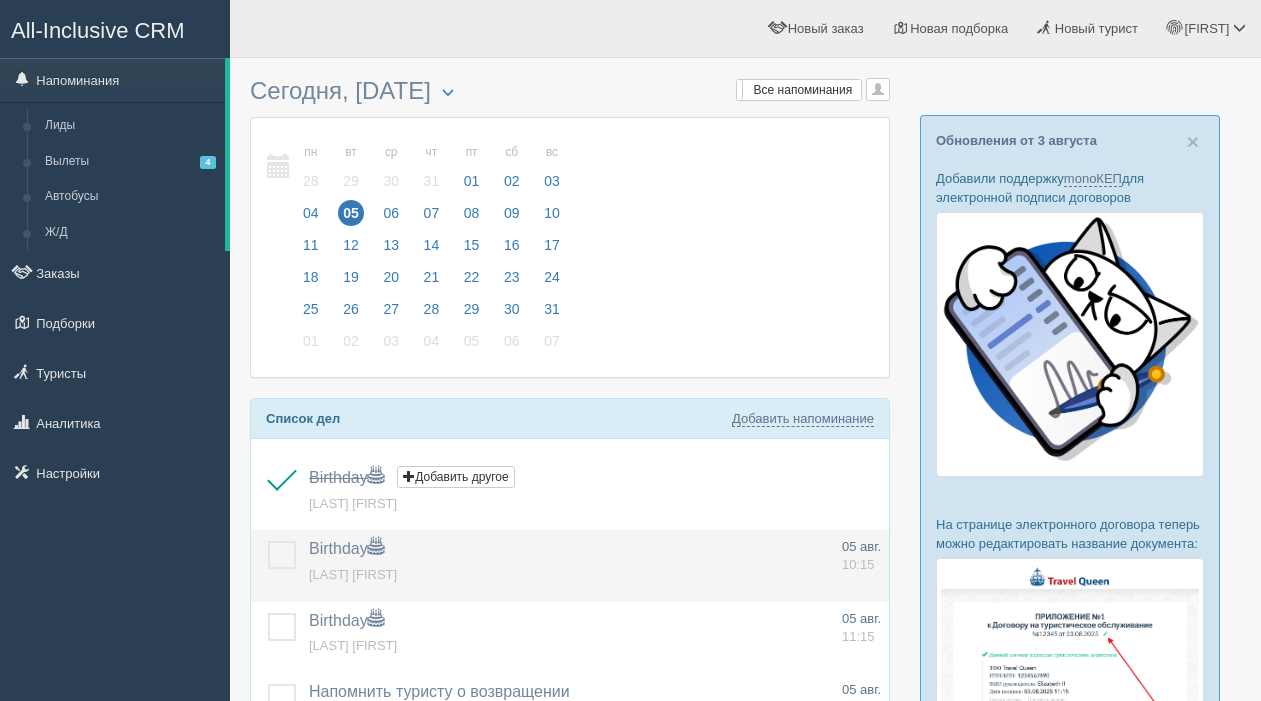 click at bounding box center (268, 541) 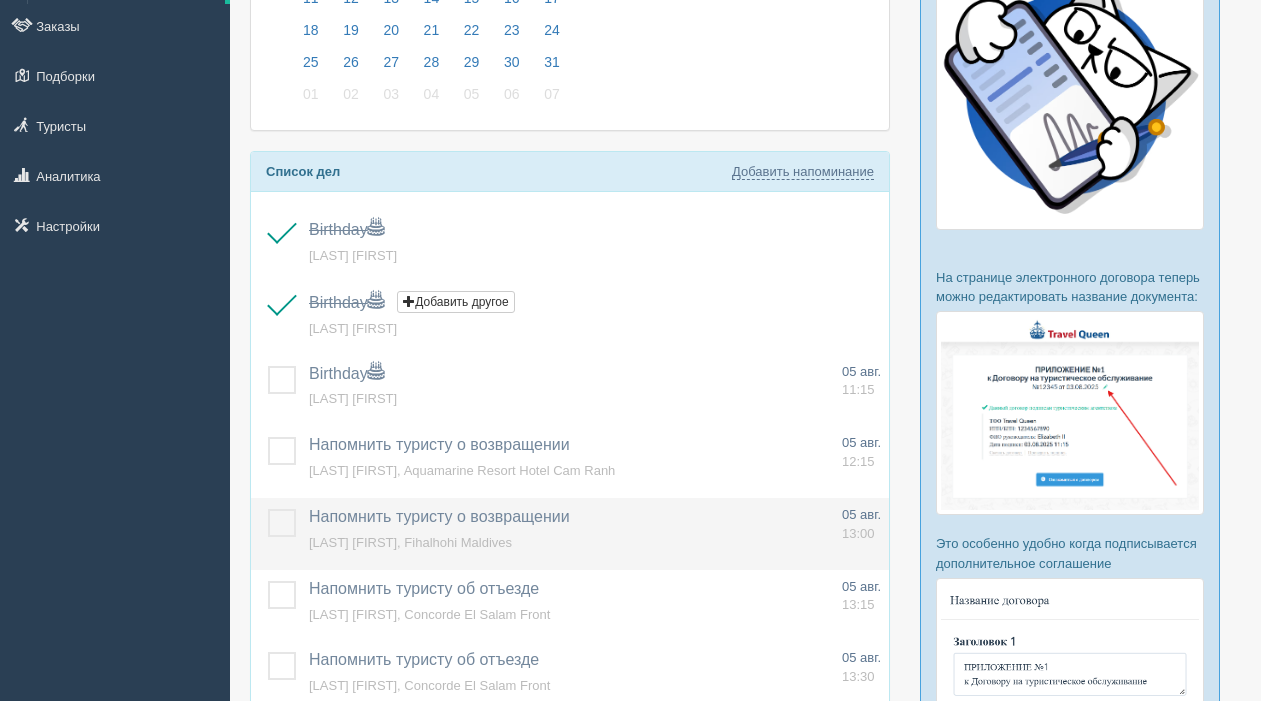 scroll, scrollTop: 267, scrollLeft: 0, axis: vertical 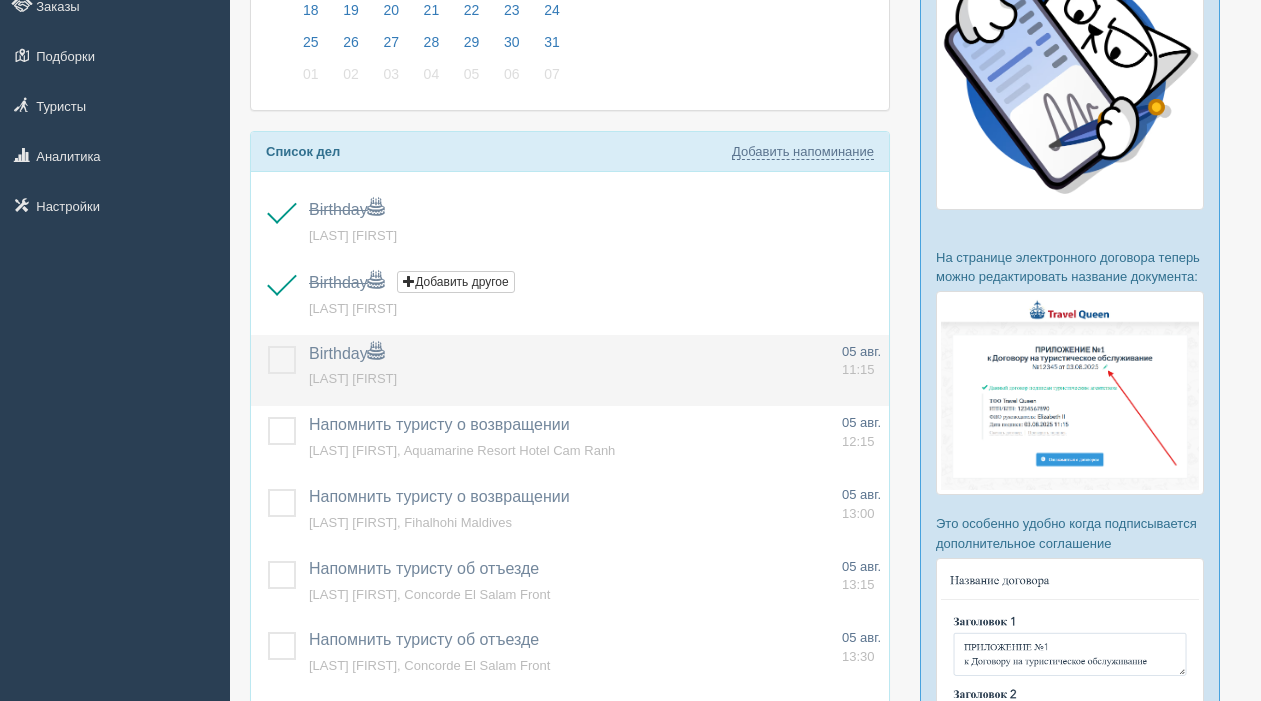 click at bounding box center [268, 346] 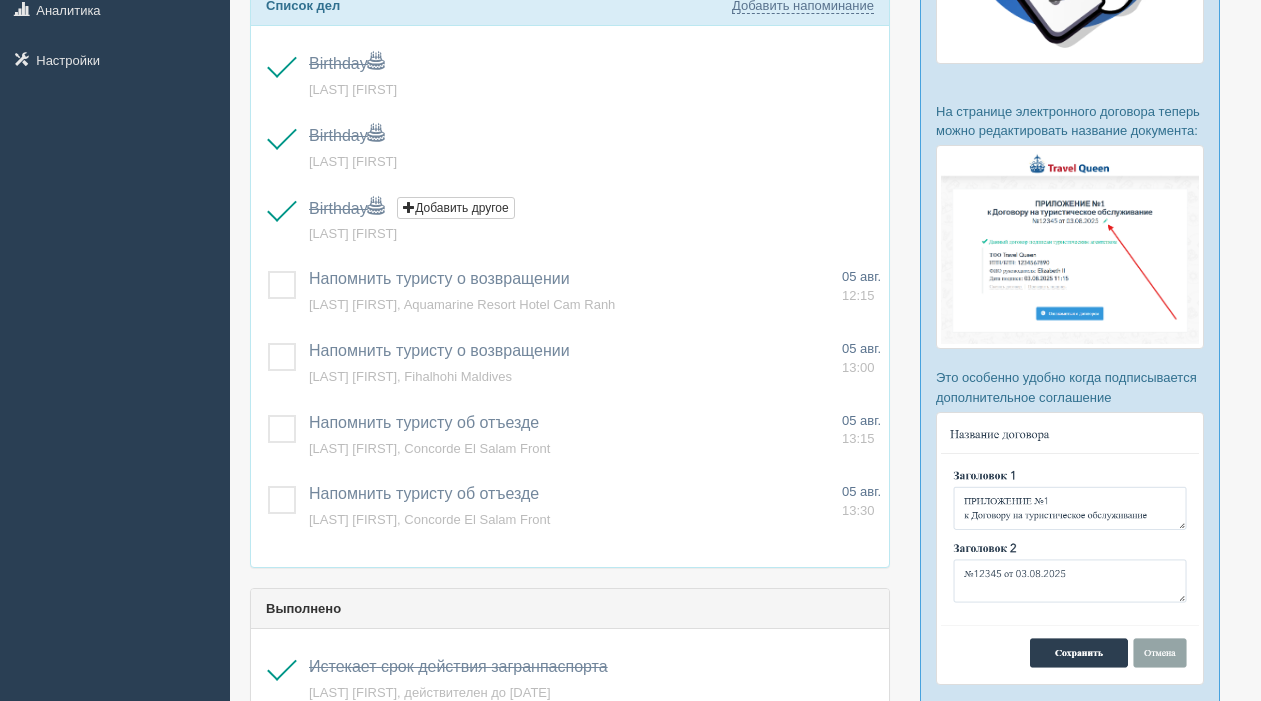 scroll, scrollTop: 435, scrollLeft: 0, axis: vertical 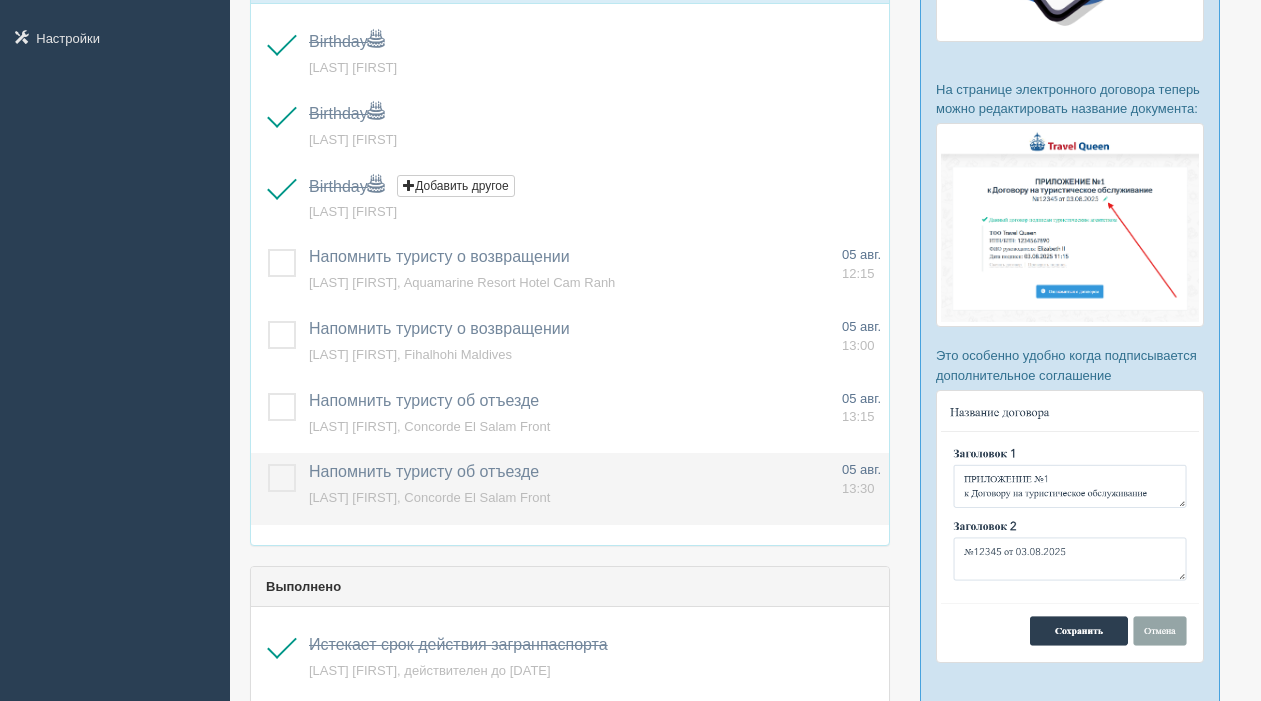 click at bounding box center [268, 464] 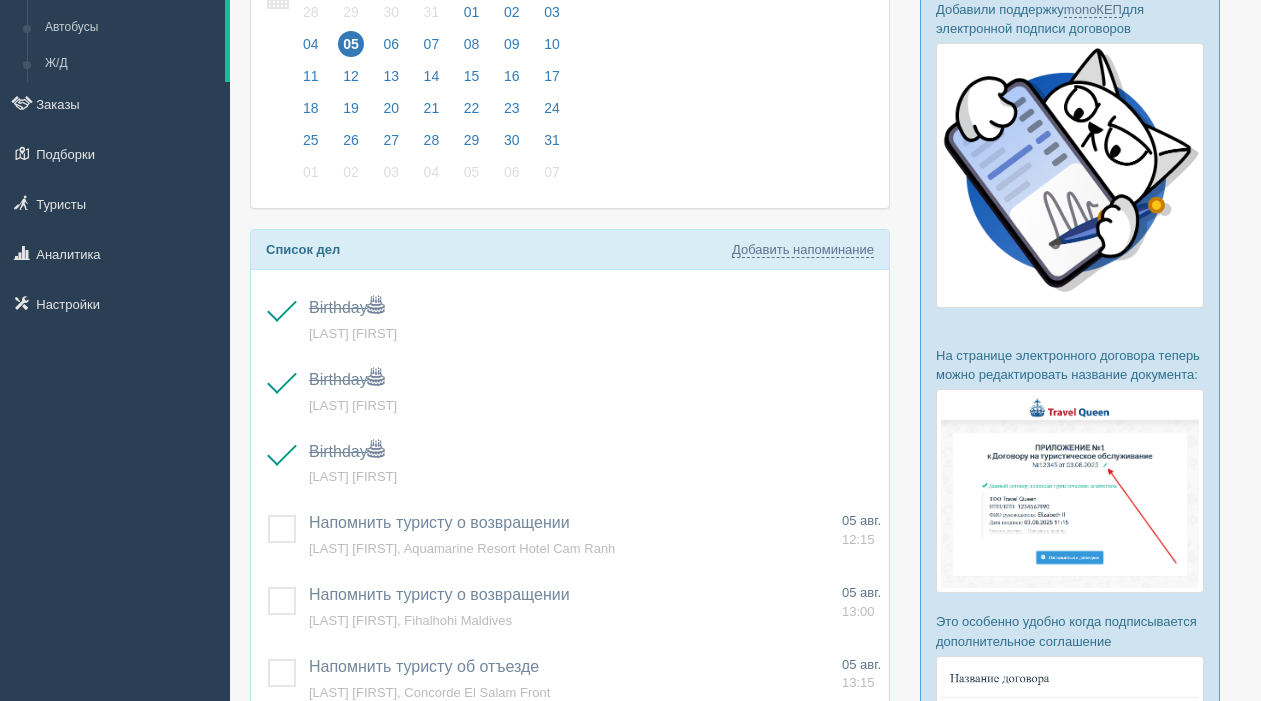 scroll, scrollTop: 0, scrollLeft: 0, axis: both 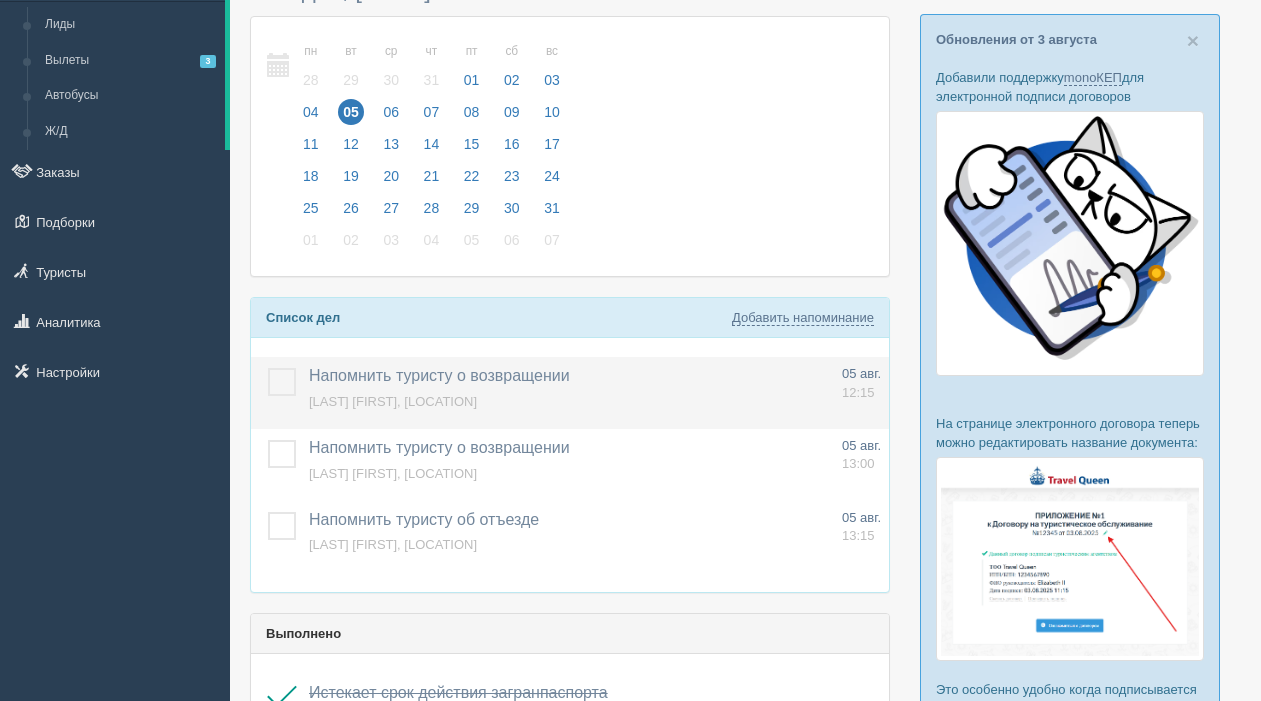 click at bounding box center [268, 368] 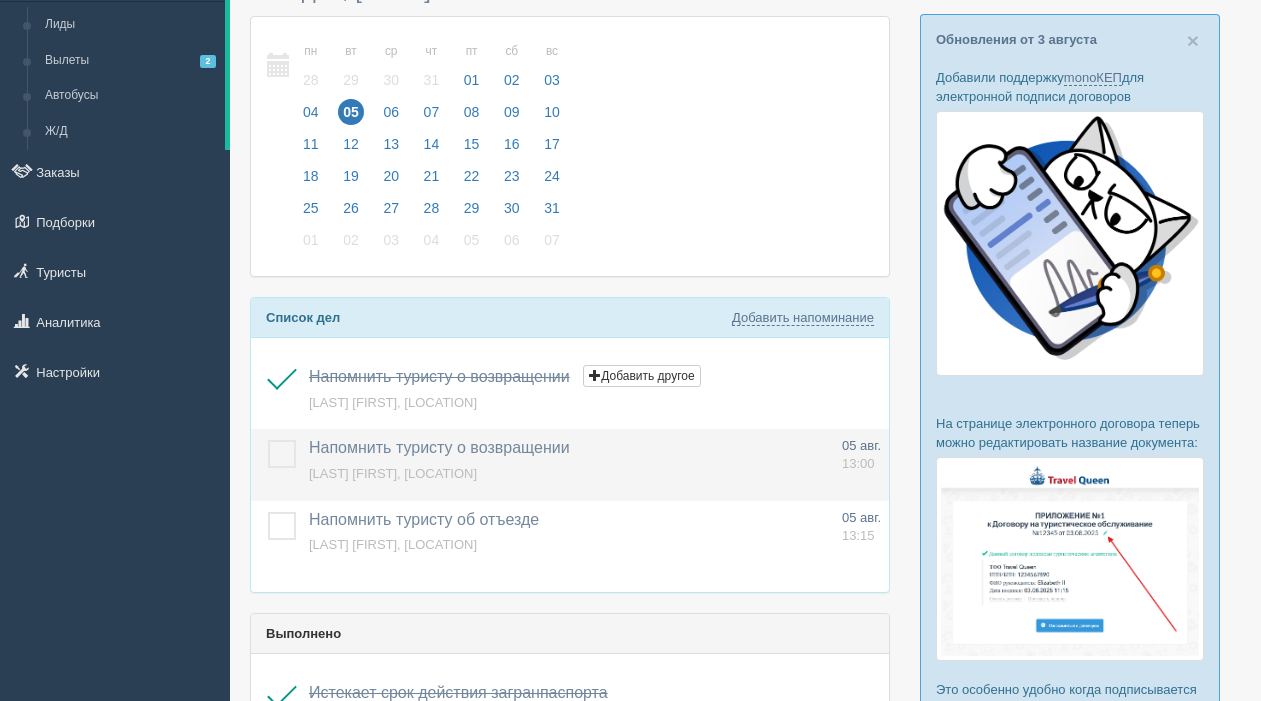click at bounding box center (268, 440) 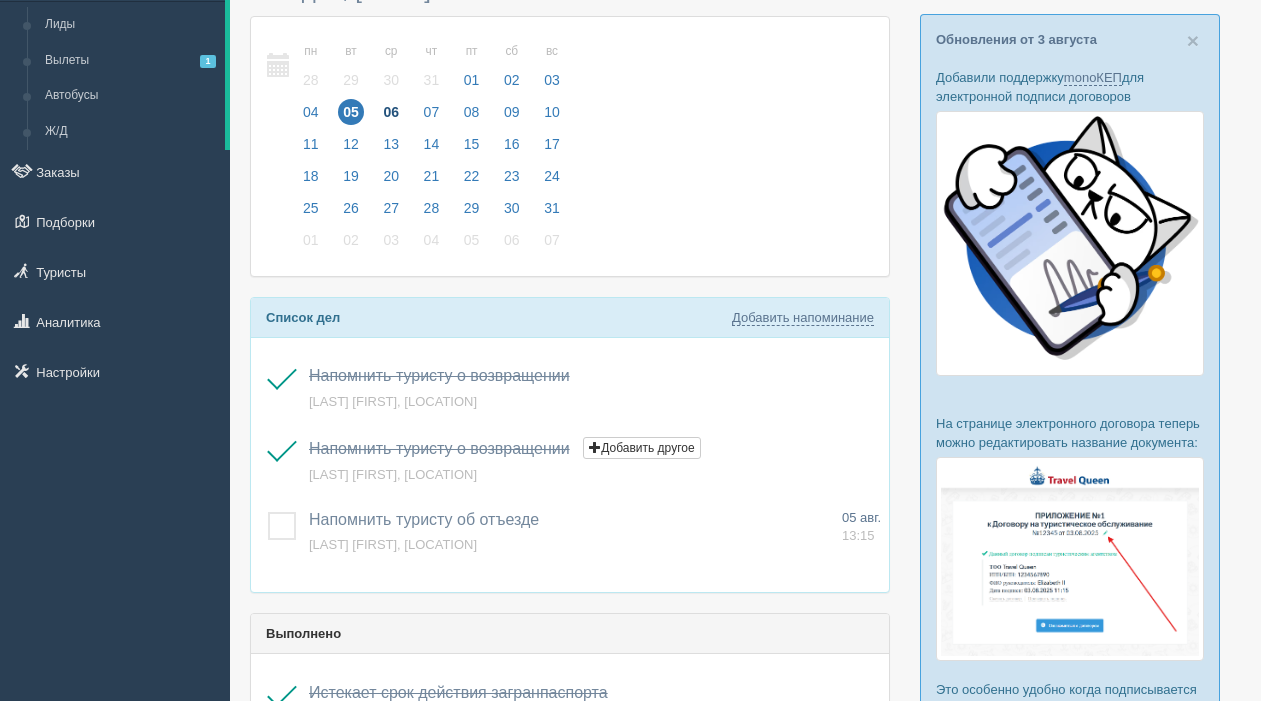 click on "06" at bounding box center [391, 112] 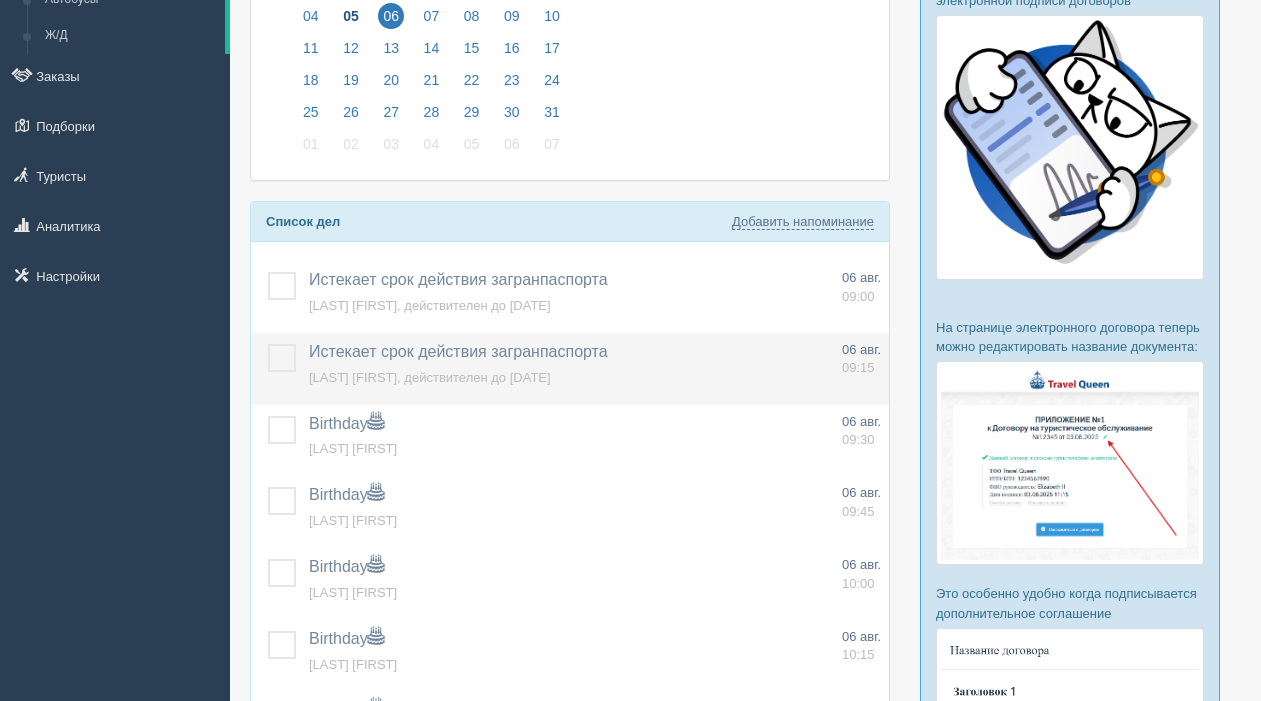 scroll, scrollTop: 202, scrollLeft: 0, axis: vertical 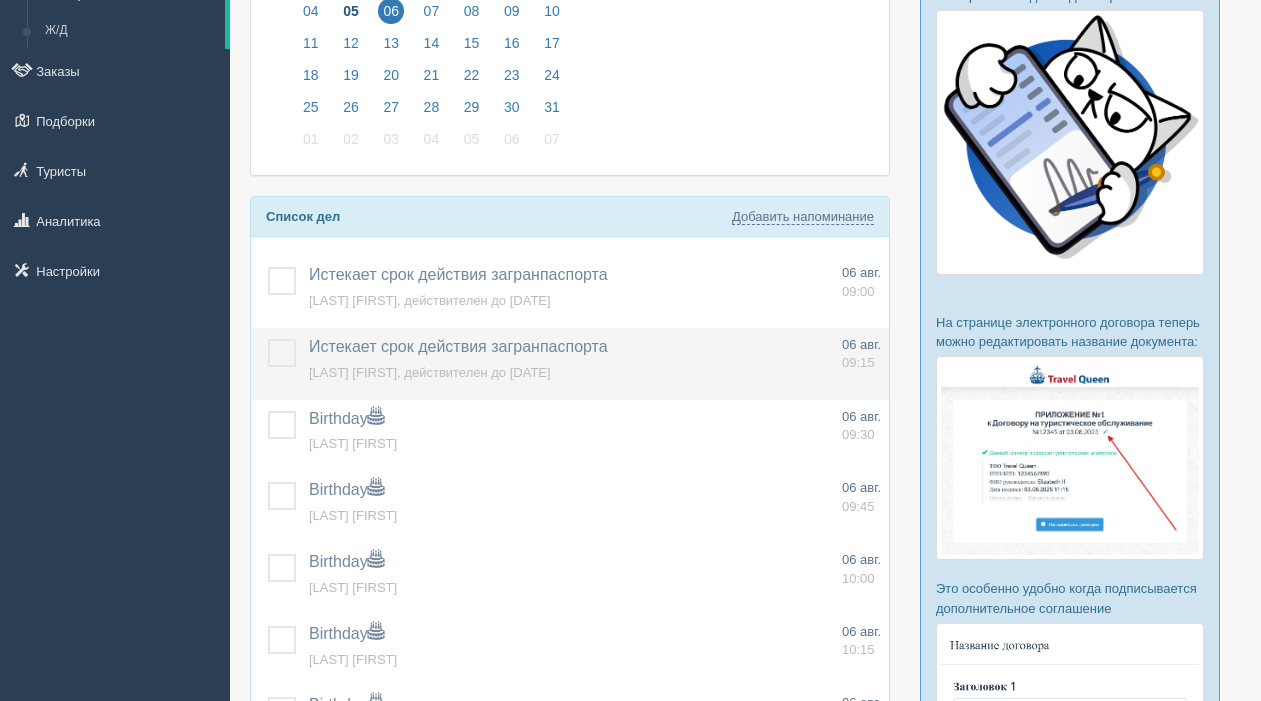 drag, startPoint x: 284, startPoint y: 281, endPoint x: 271, endPoint y: 344, distance: 64.327286 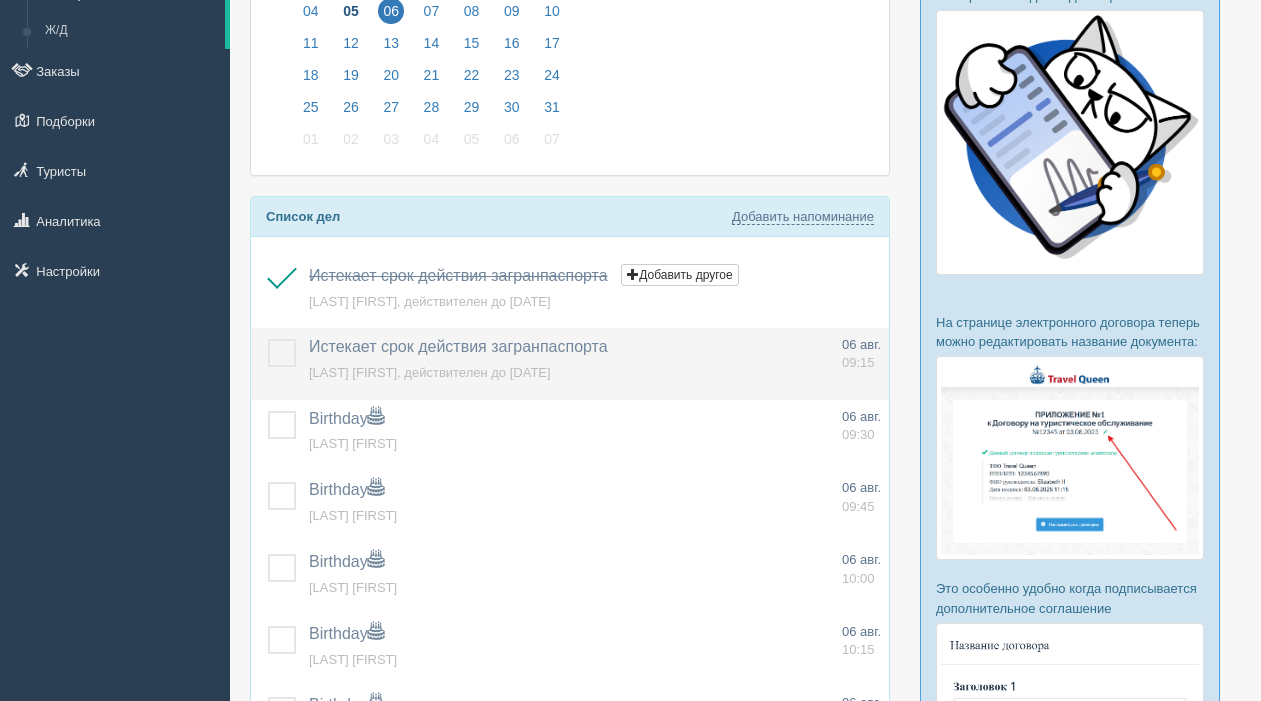 click at bounding box center [268, 339] 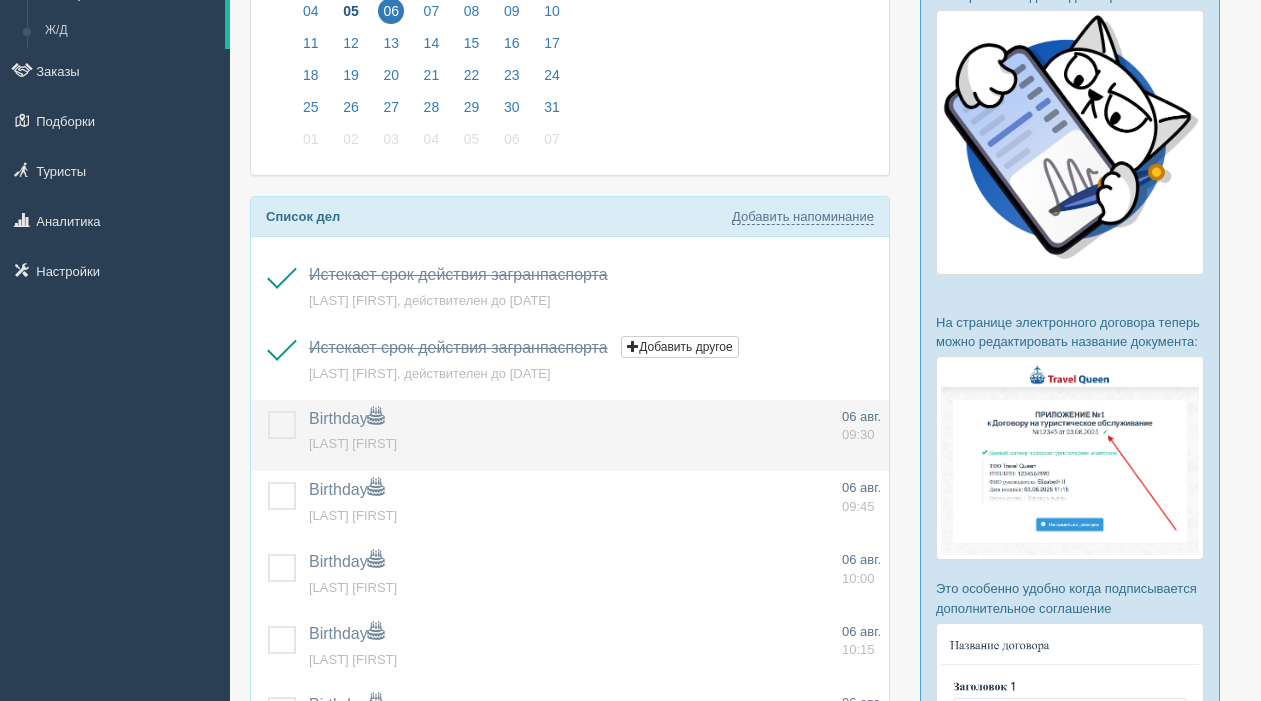 click at bounding box center (268, 411) 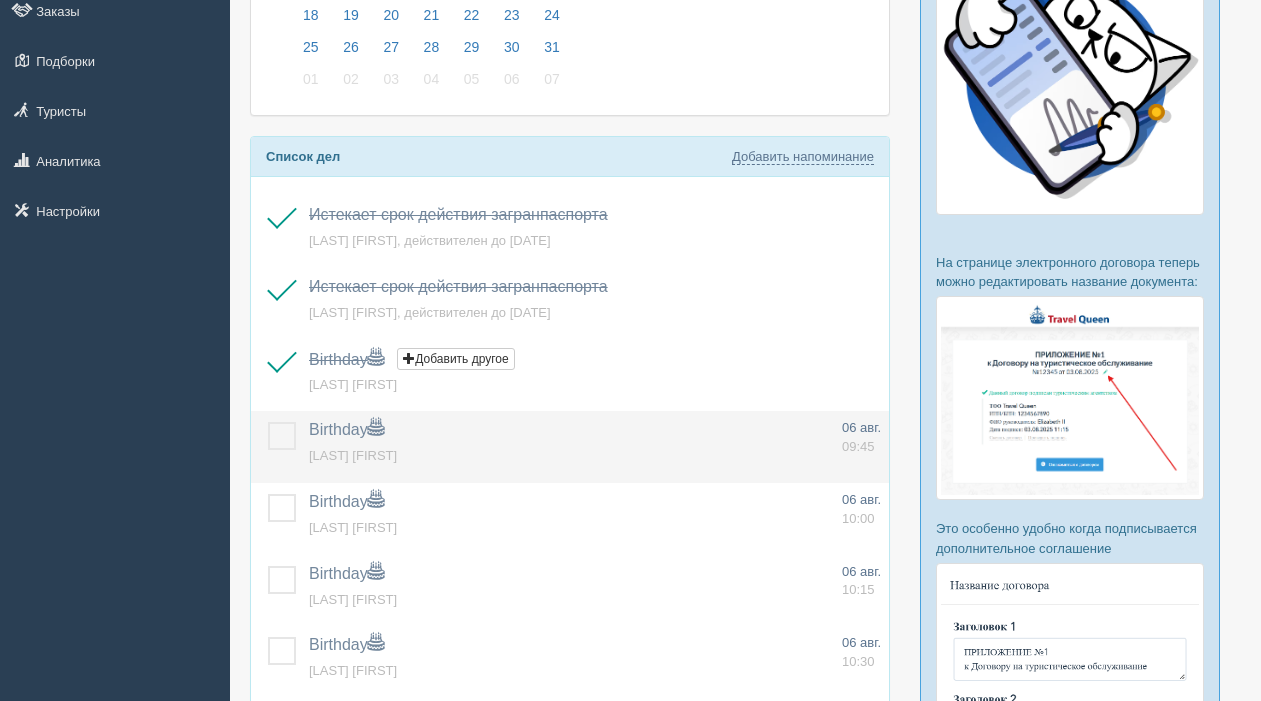 drag, startPoint x: 283, startPoint y: 424, endPoint x: 285, endPoint y: 436, distance: 12.165525 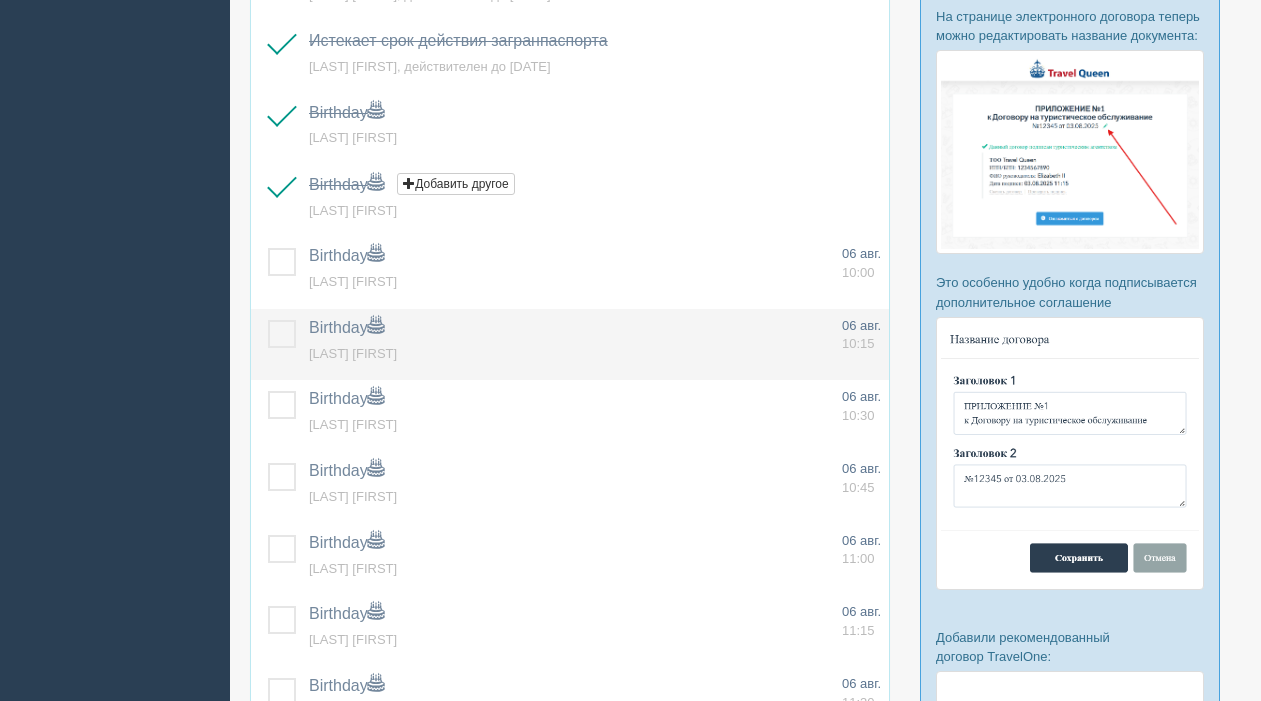 scroll, scrollTop: 513, scrollLeft: 0, axis: vertical 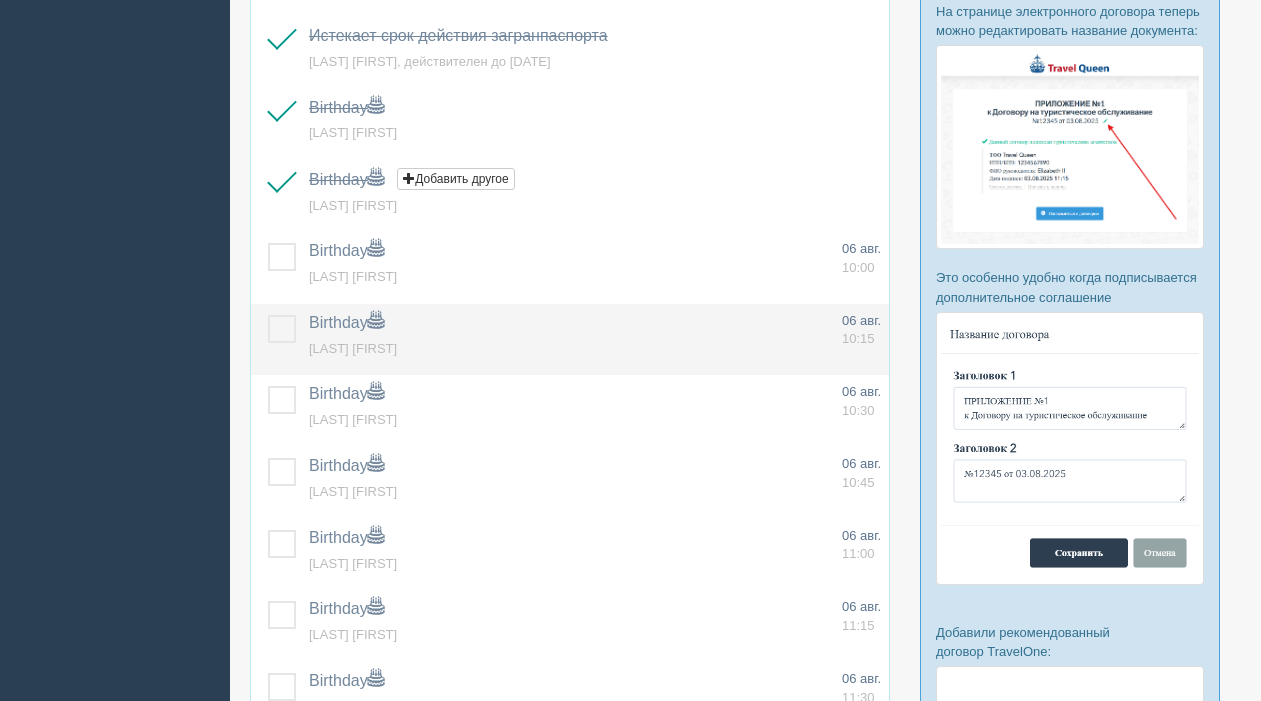 click at bounding box center (268, 315) 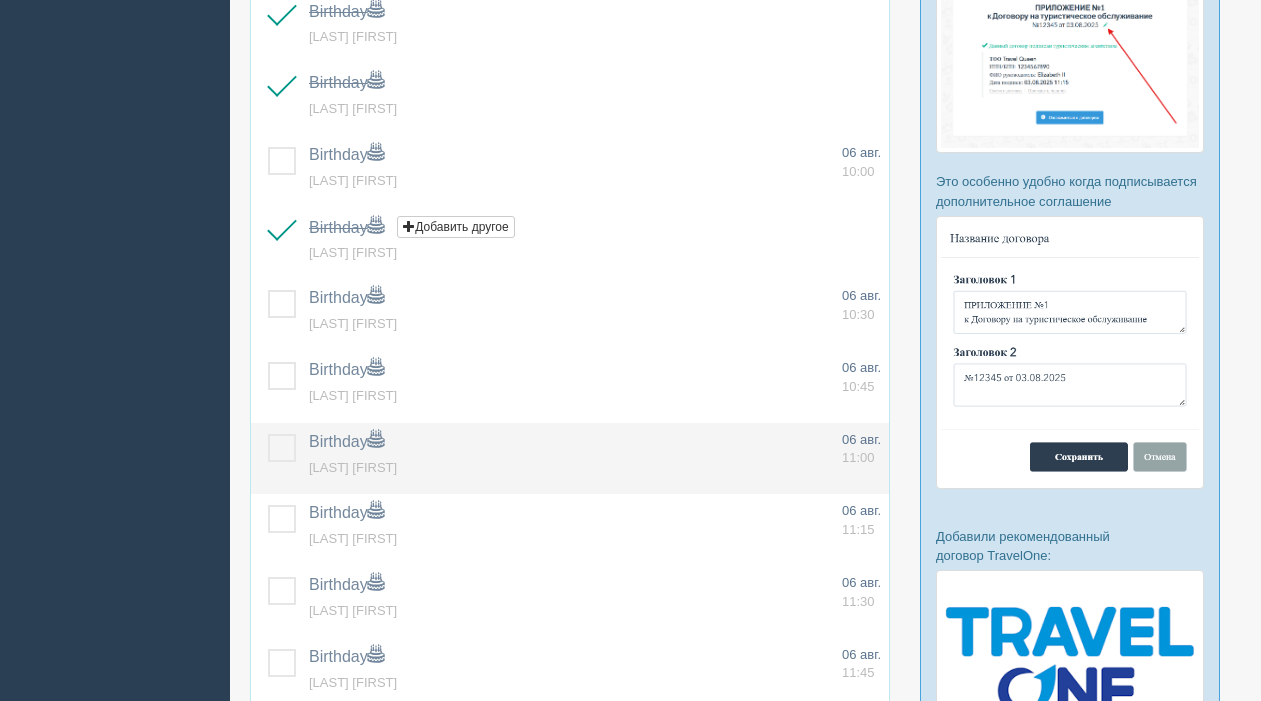 scroll, scrollTop: 614, scrollLeft: 0, axis: vertical 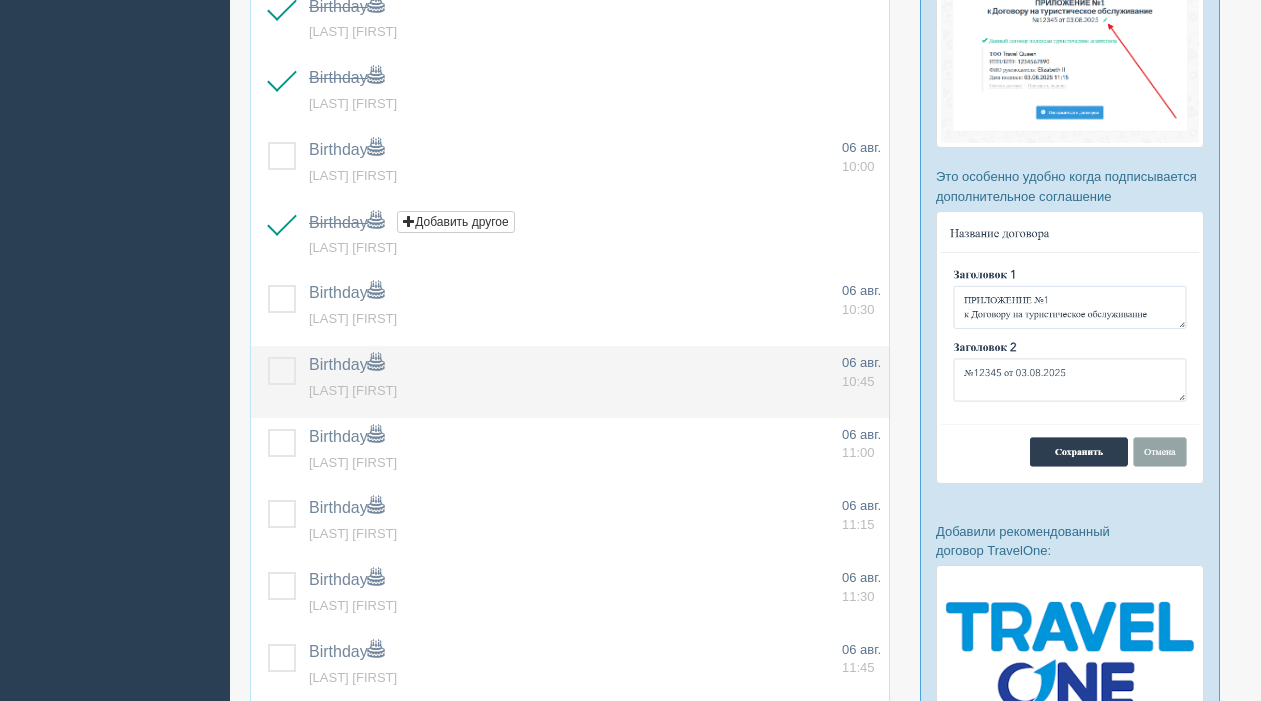 drag, startPoint x: 281, startPoint y: 364, endPoint x: 288, endPoint y: 407, distance: 43.56604 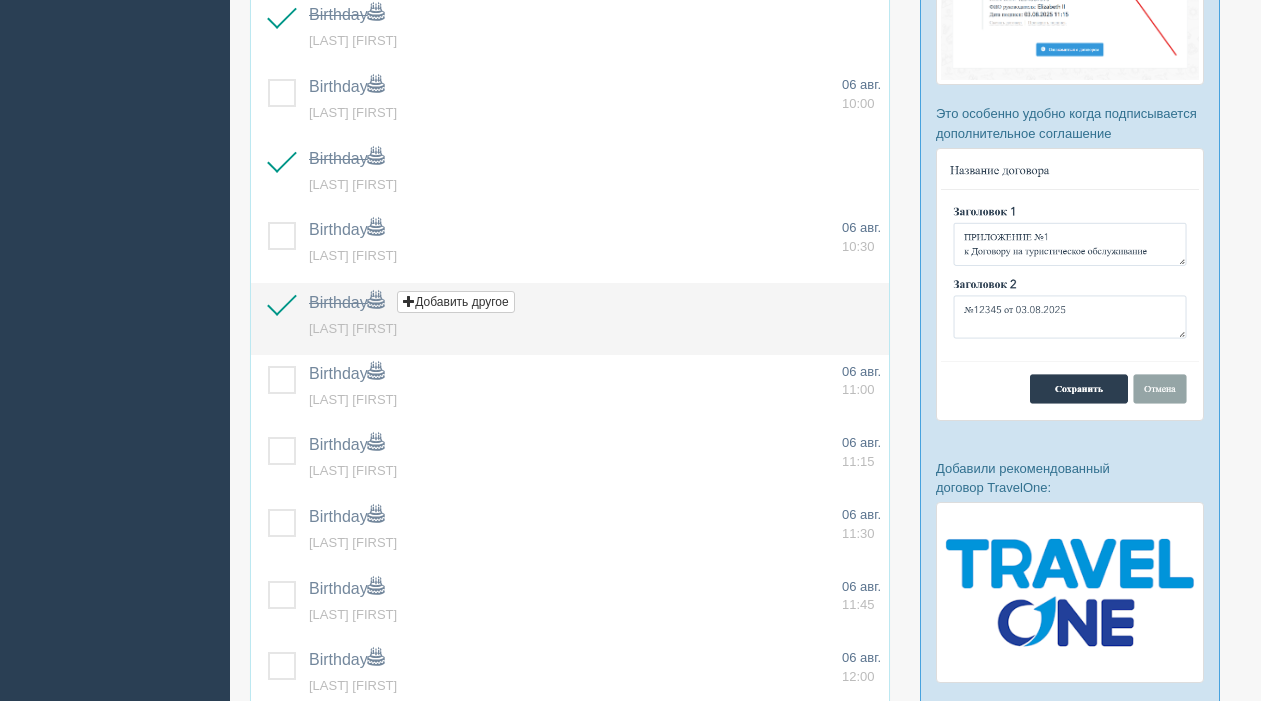 scroll, scrollTop: 688, scrollLeft: 0, axis: vertical 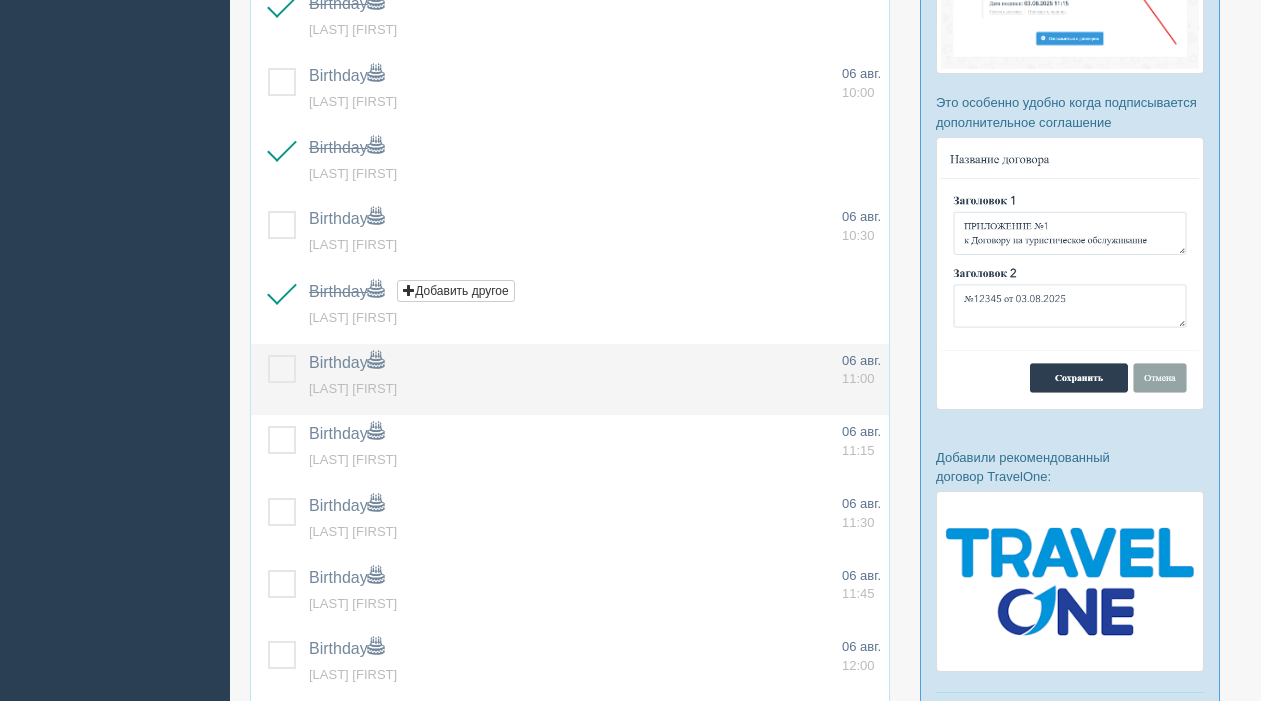 click at bounding box center [268, 355] 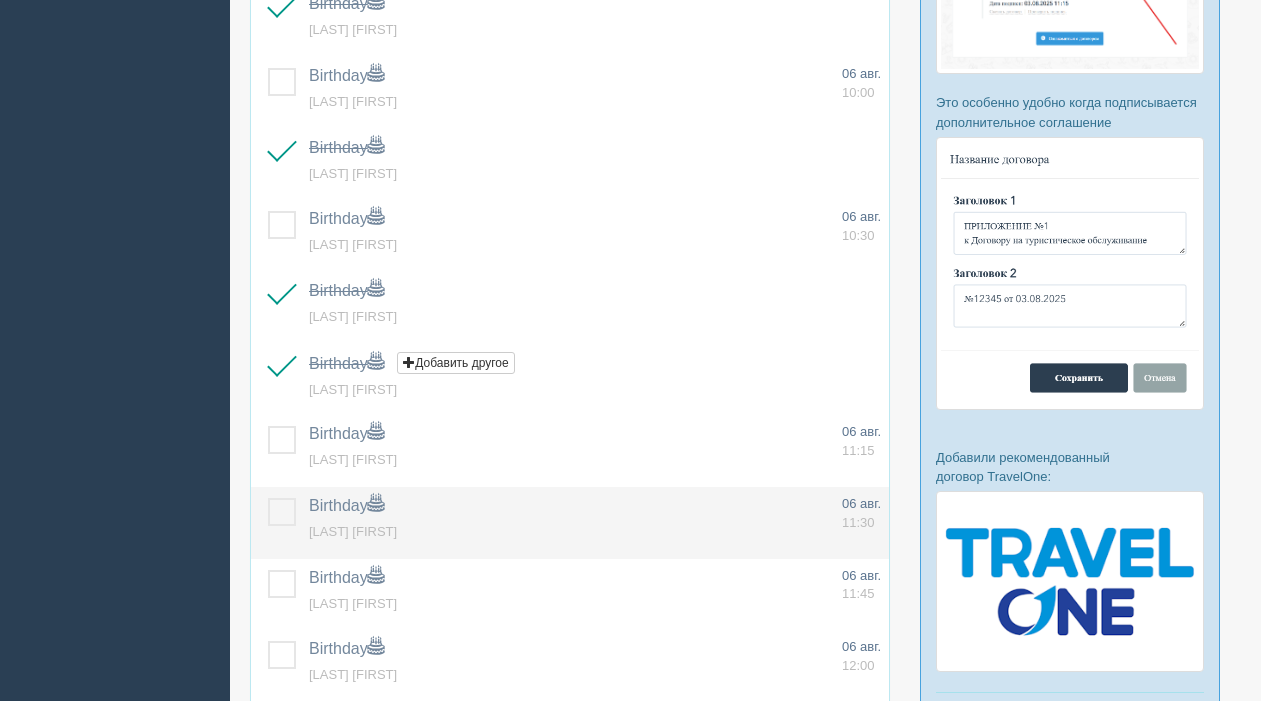 drag, startPoint x: 278, startPoint y: 437, endPoint x: 316, endPoint y: 488, distance: 63.600315 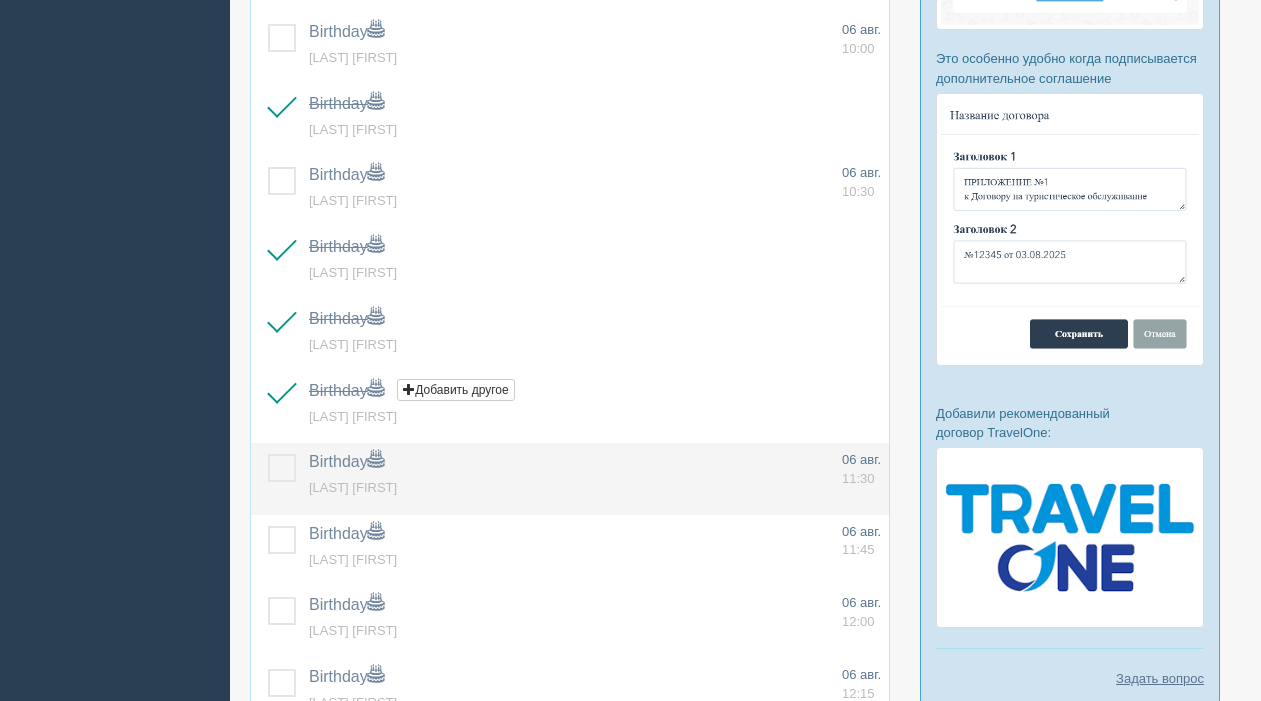 drag, startPoint x: 279, startPoint y: 465, endPoint x: 282, endPoint y: 483, distance: 18.248287 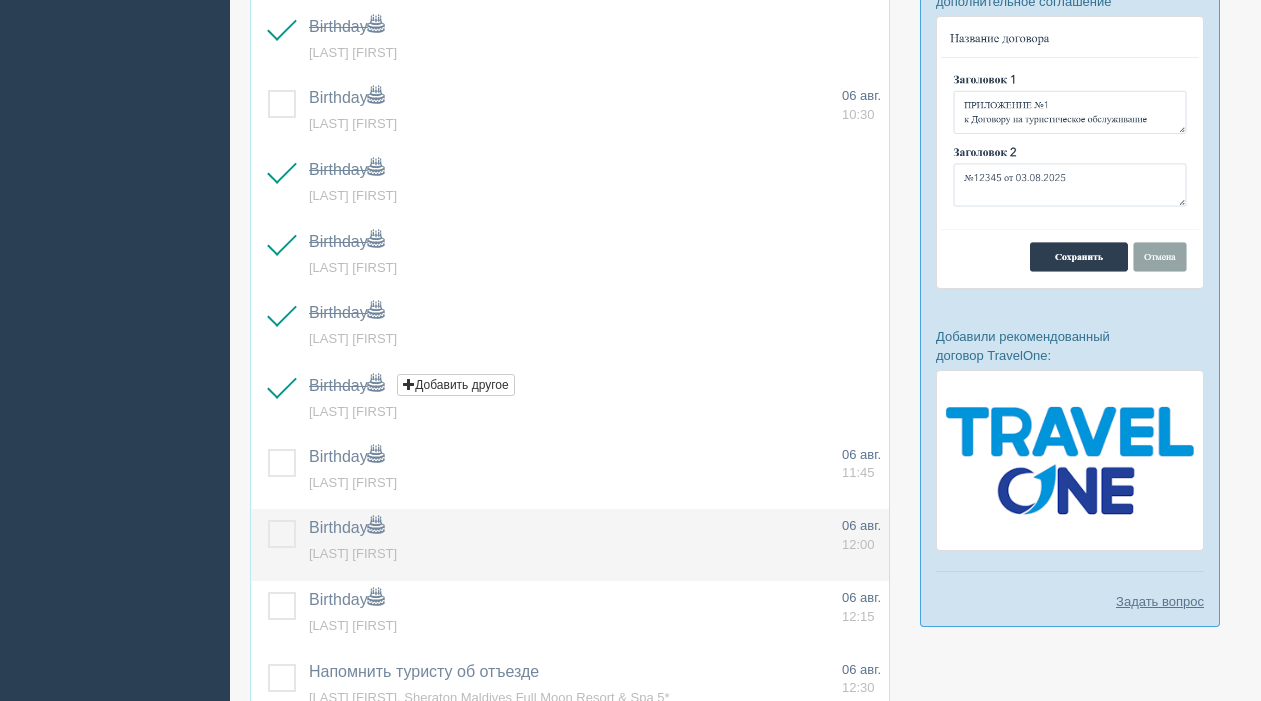 drag, startPoint x: 279, startPoint y: 470, endPoint x: 280, endPoint y: 517, distance: 47.010635 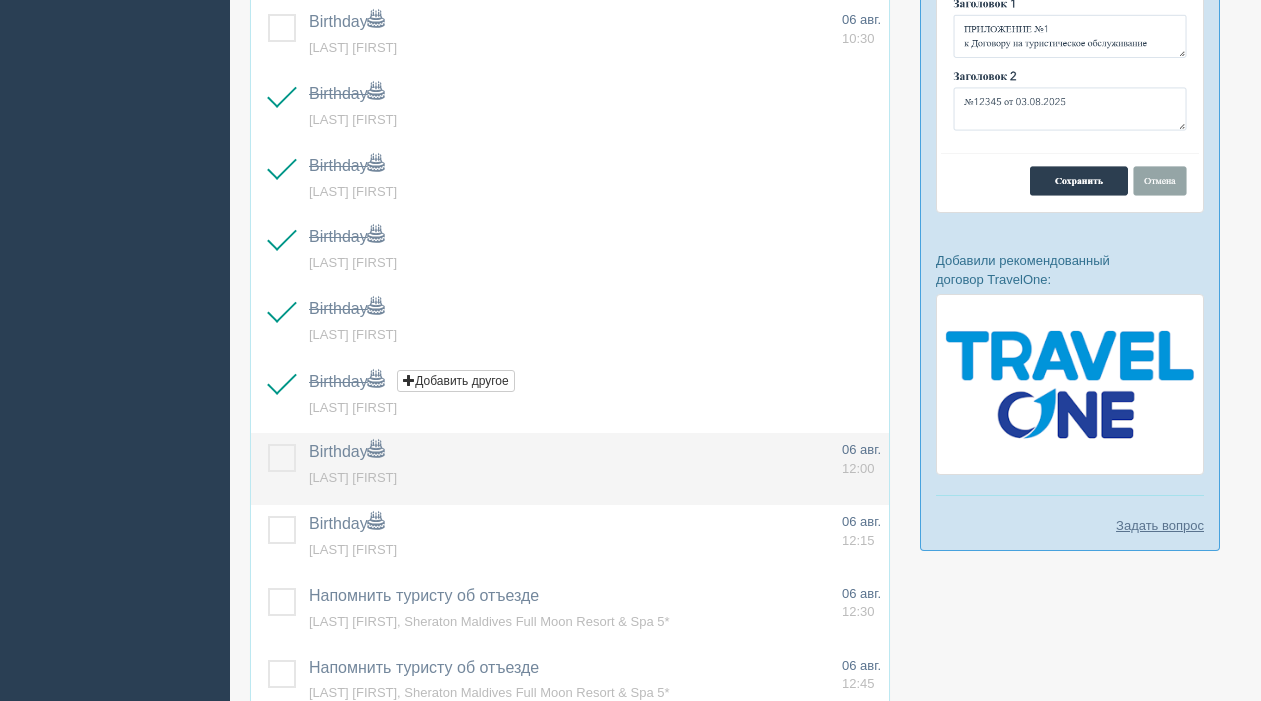 click at bounding box center [268, 444] 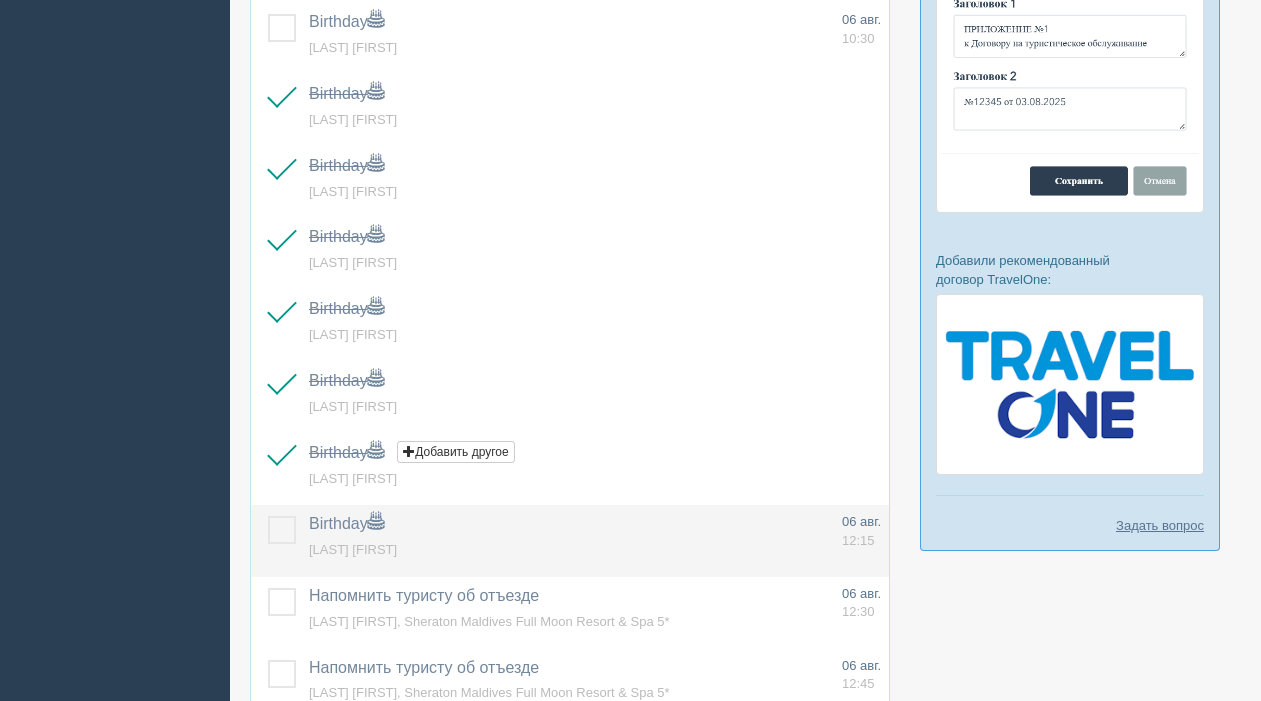 scroll, scrollTop: 952, scrollLeft: 0, axis: vertical 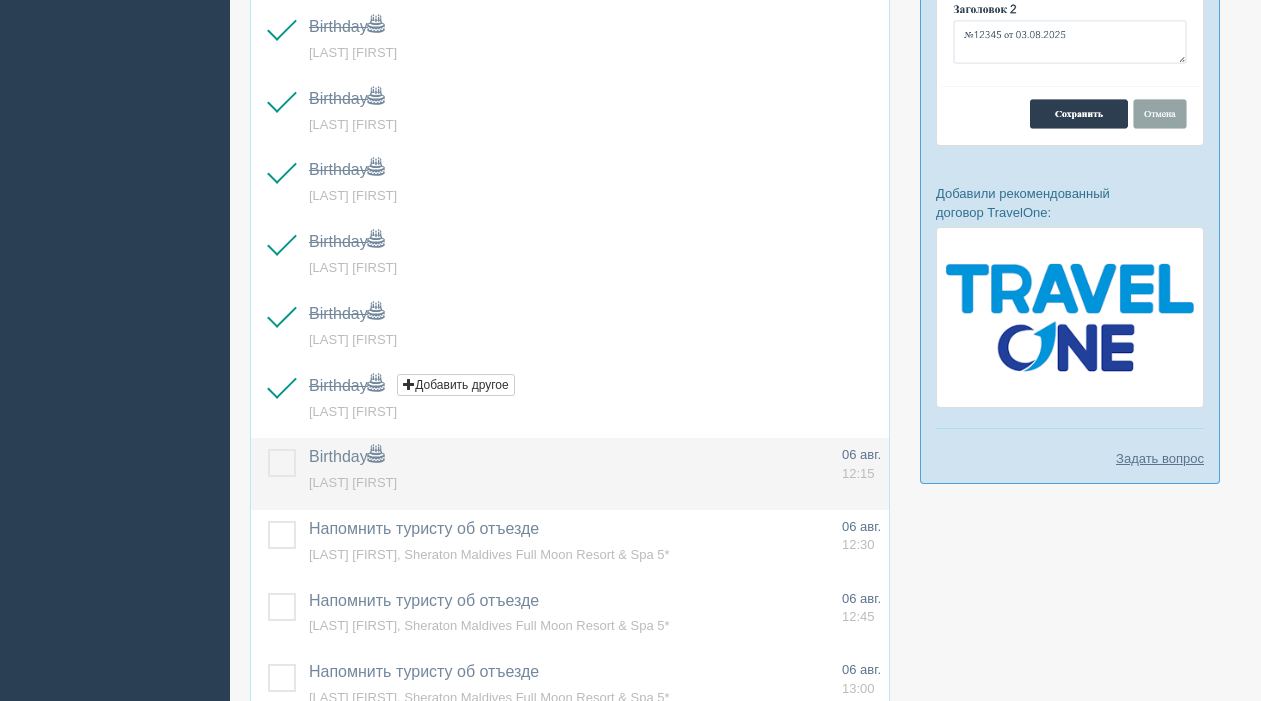 click at bounding box center (268, 449) 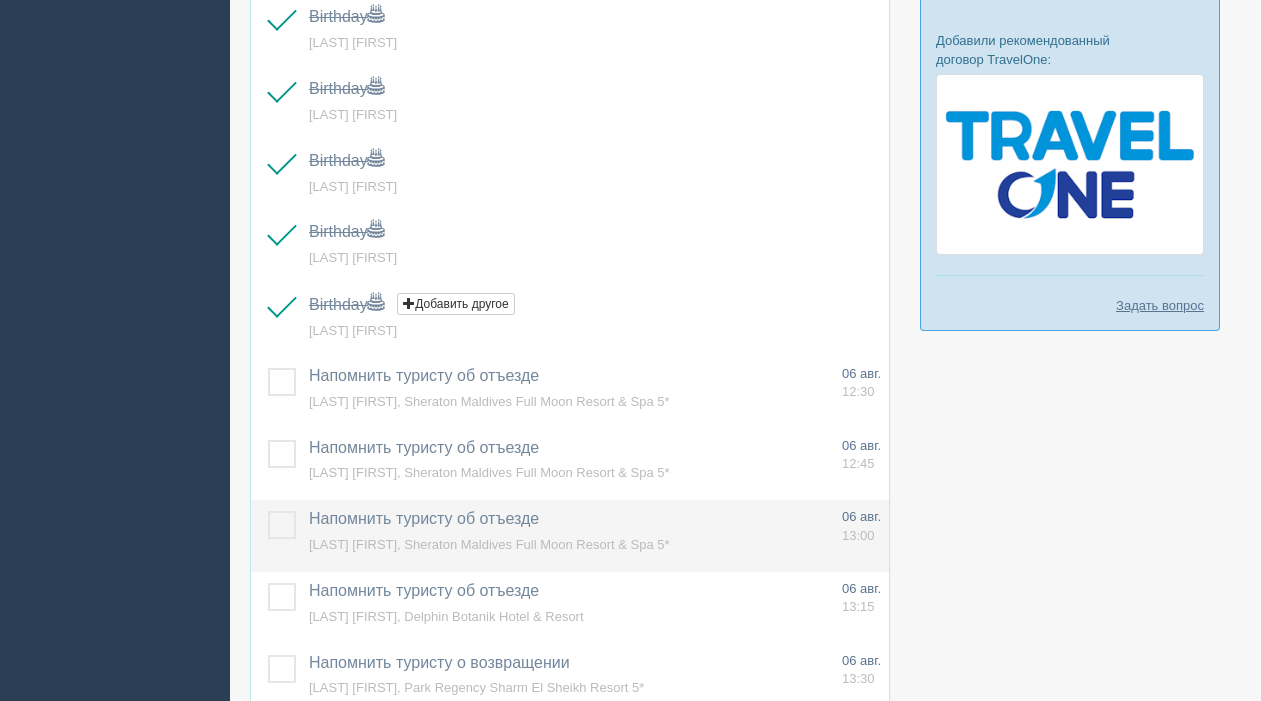 scroll, scrollTop: 1106, scrollLeft: 0, axis: vertical 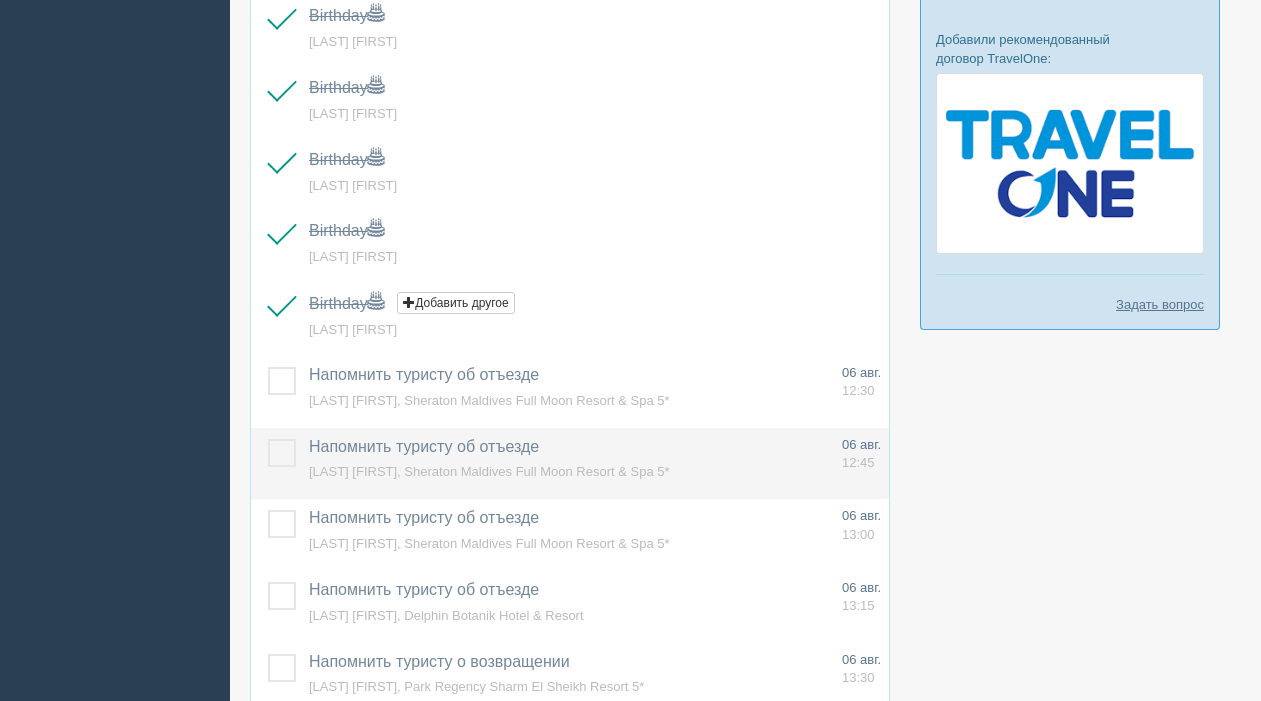 click at bounding box center (268, 439) 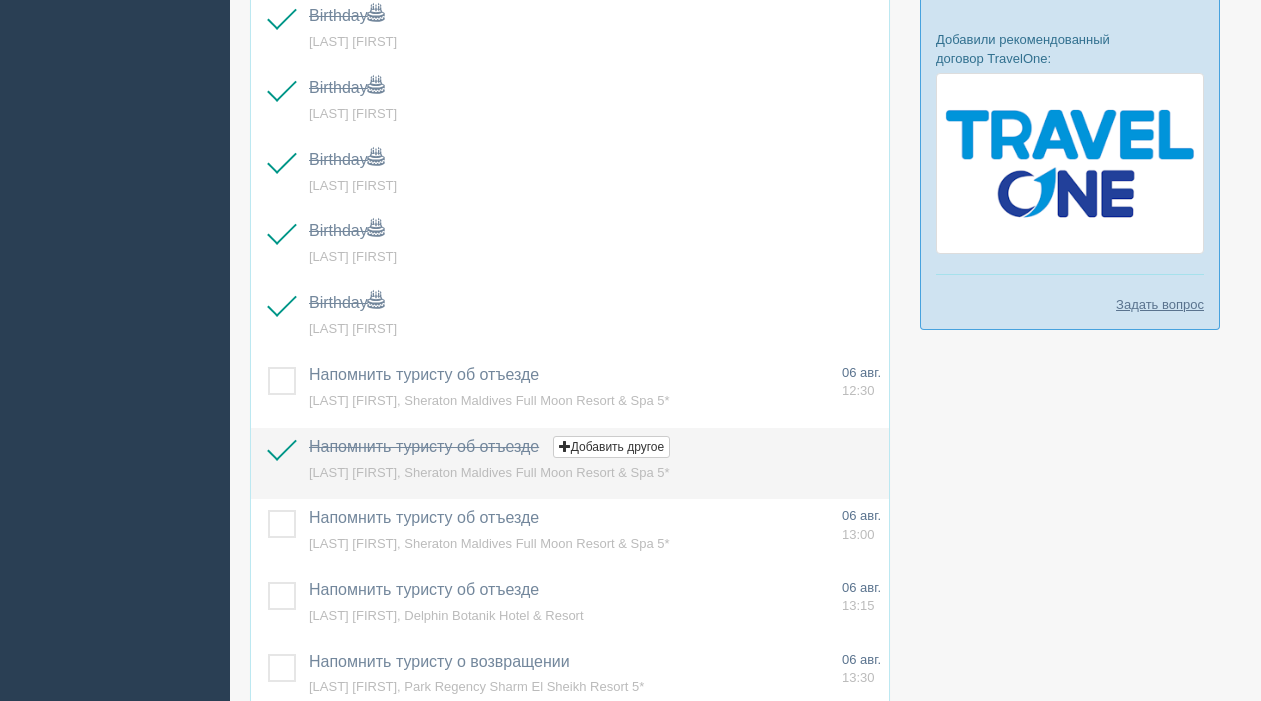 drag, startPoint x: 284, startPoint y: 374, endPoint x: 294, endPoint y: 457, distance: 83.60024 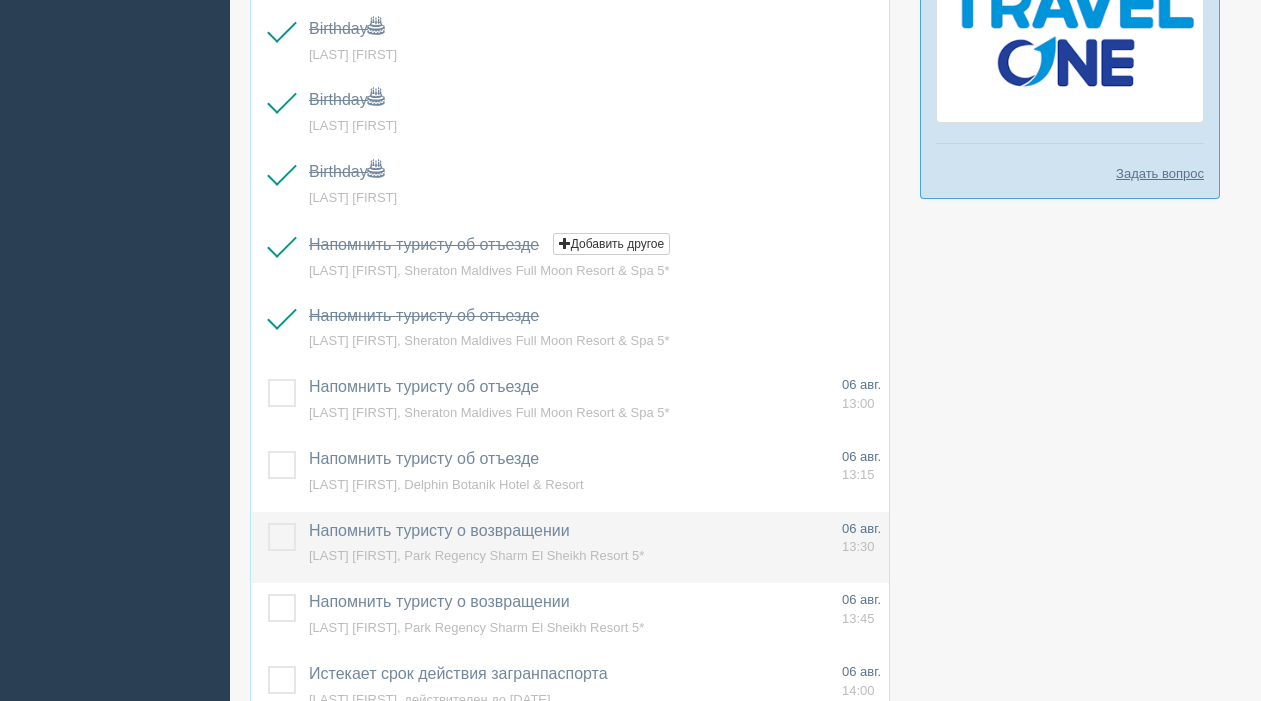 scroll, scrollTop: 1238, scrollLeft: 0, axis: vertical 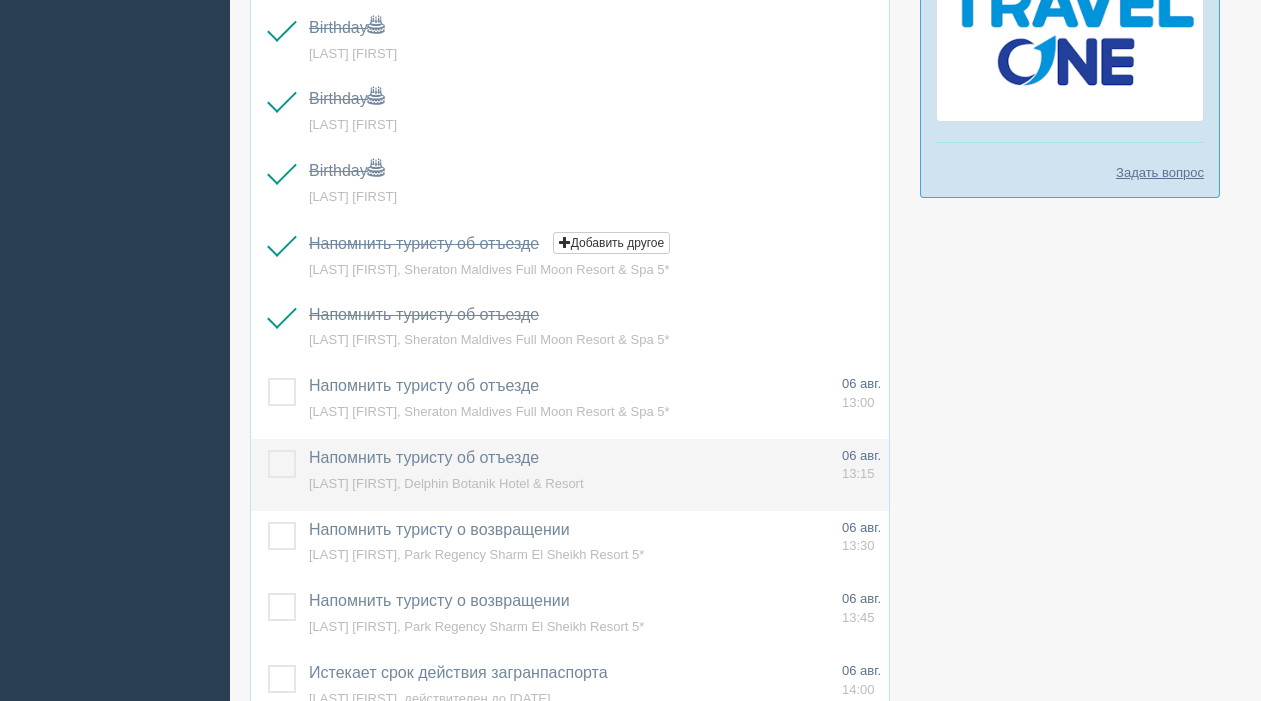 click at bounding box center (276, 475) 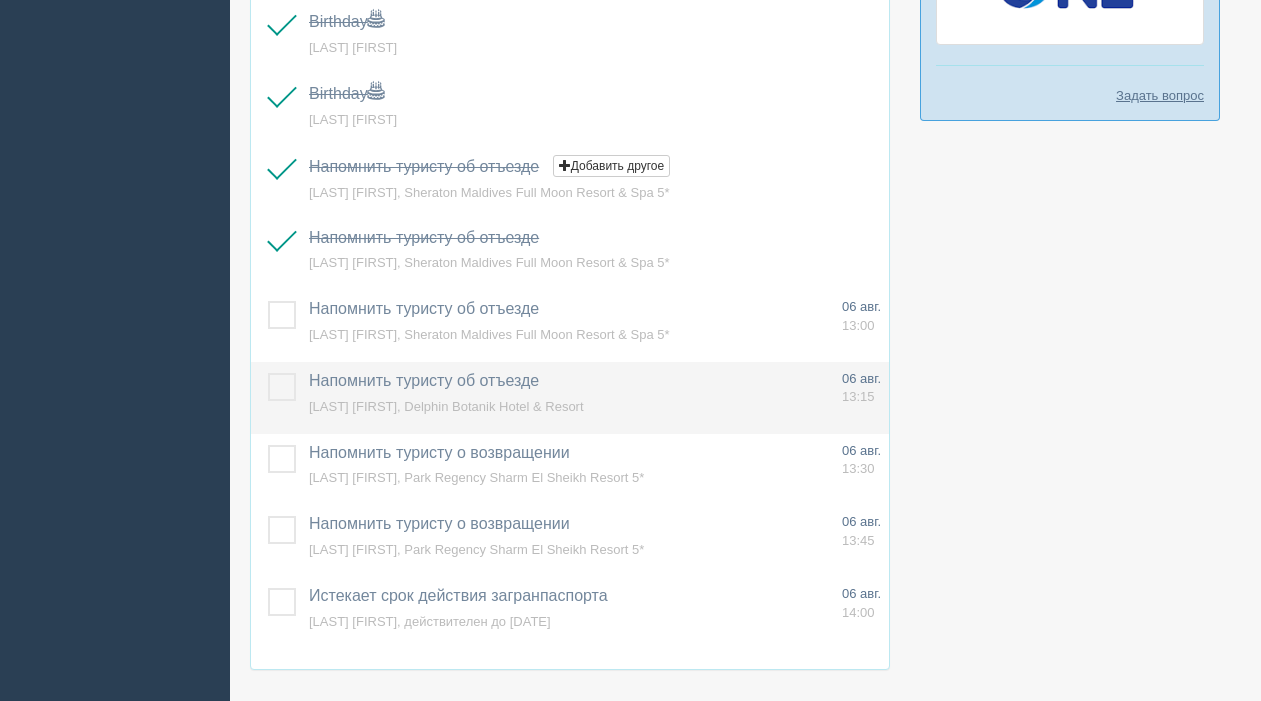 scroll, scrollTop: 1321, scrollLeft: 0, axis: vertical 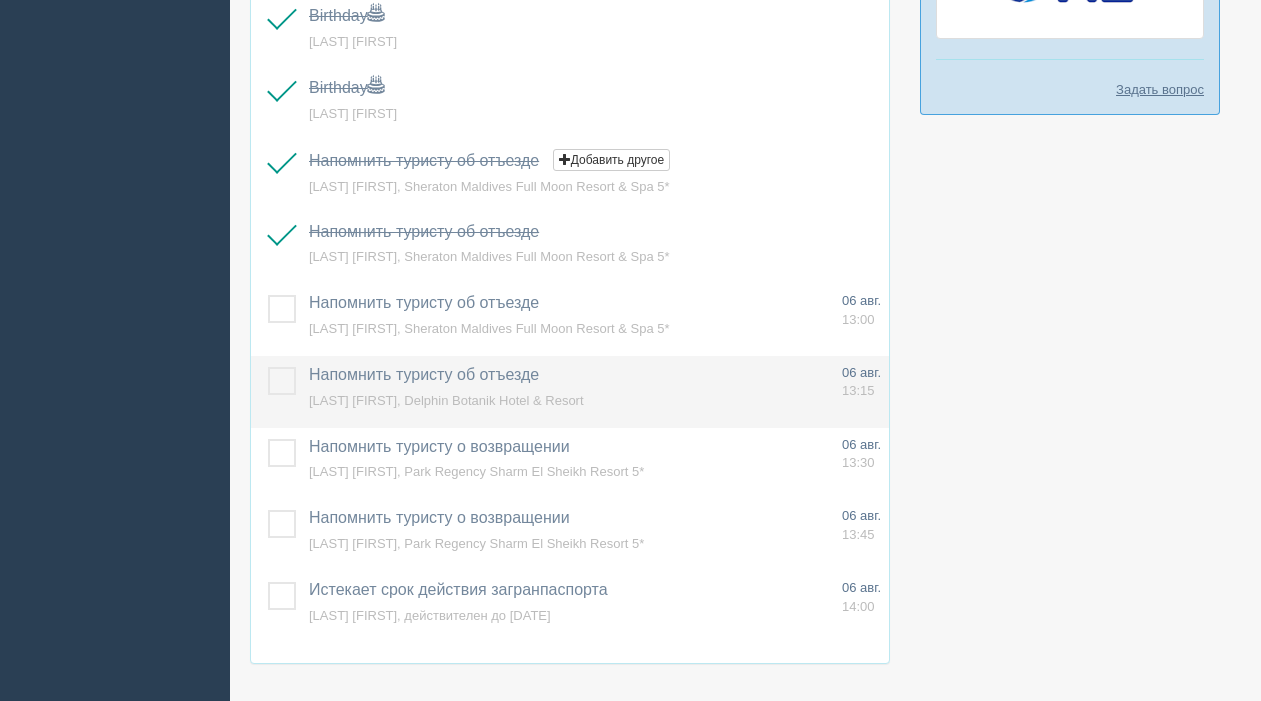 click at bounding box center [276, 392] 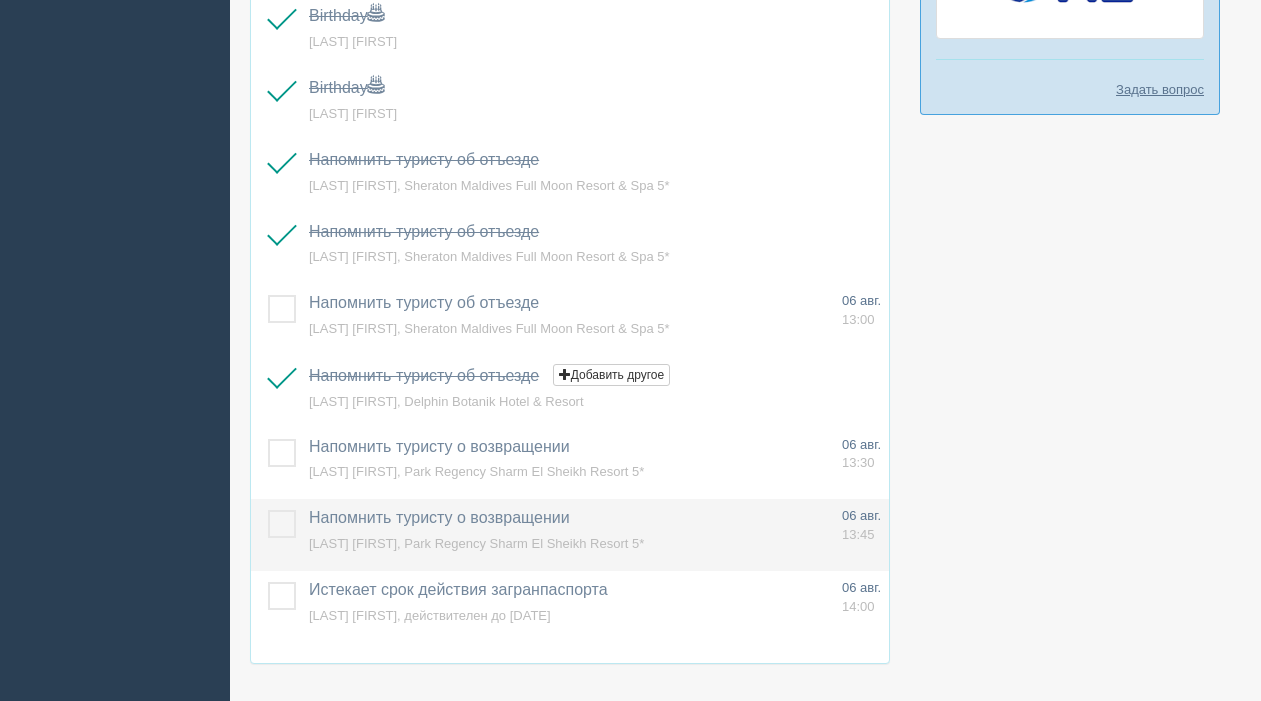 click at bounding box center (268, 510) 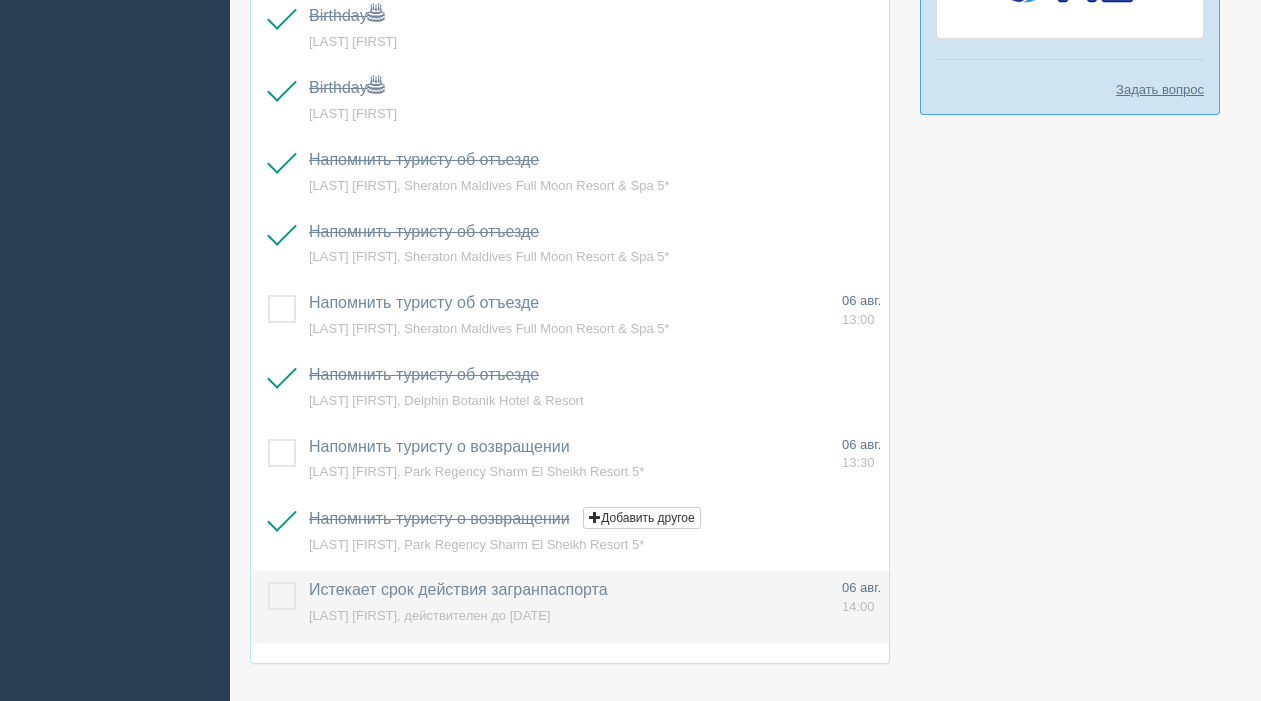 click at bounding box center (268, 582) 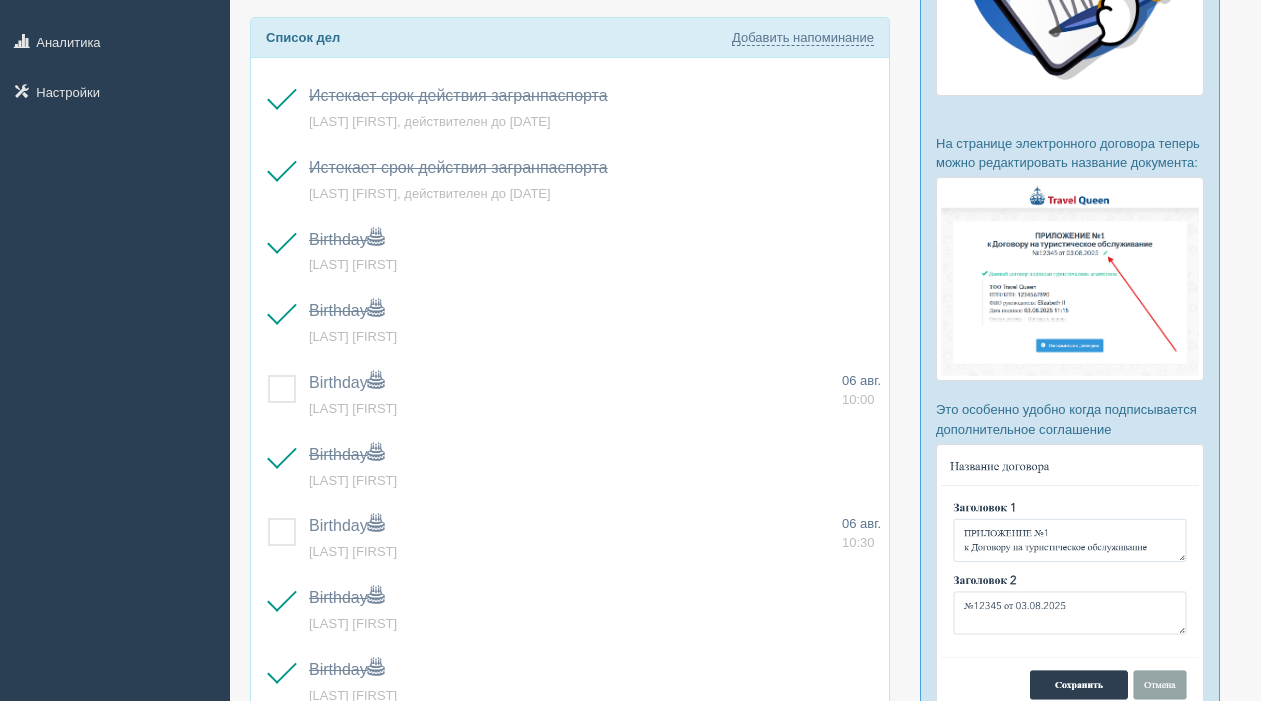 scroll, scrollTop: 380, scrollLeft: 0, axis: vertical 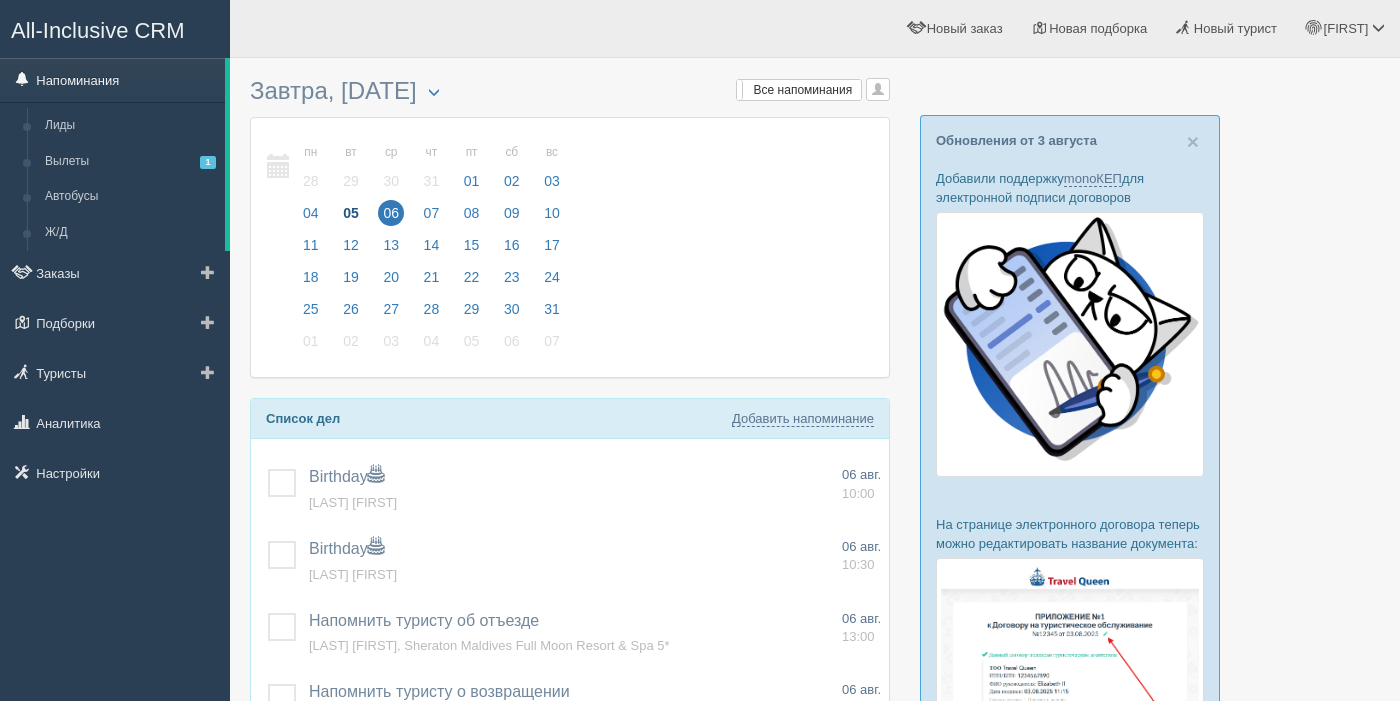 click on "Напоминания" at bounding box center (112, 80) 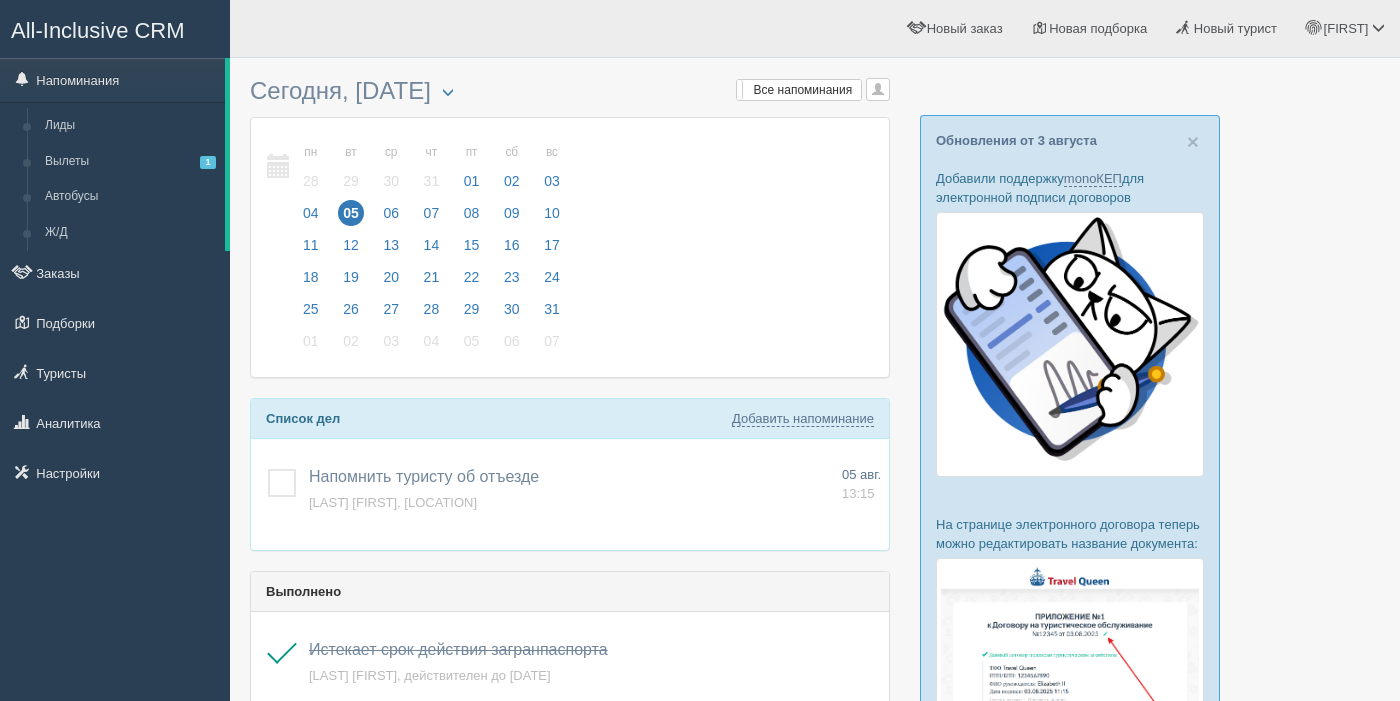scroll, scrollTop: 0, scrollLeft: 0, axis: both 